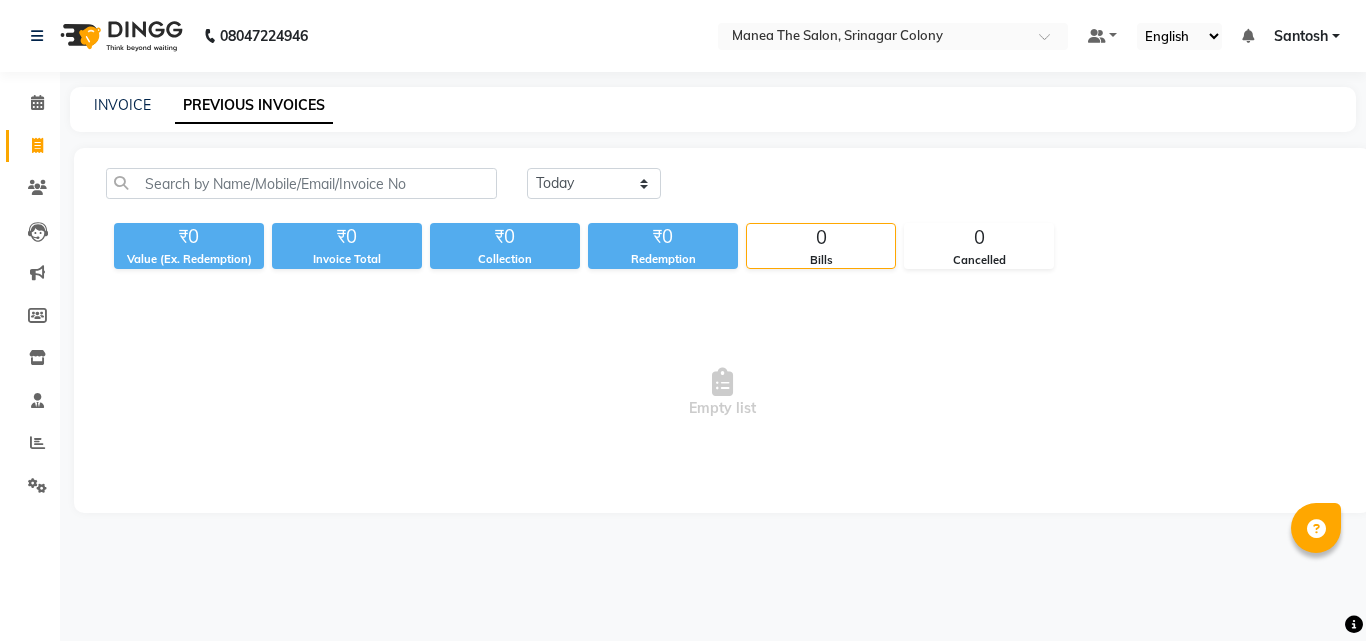 scroll, scrollTop: 0, scrollLeft: 0, axis: both 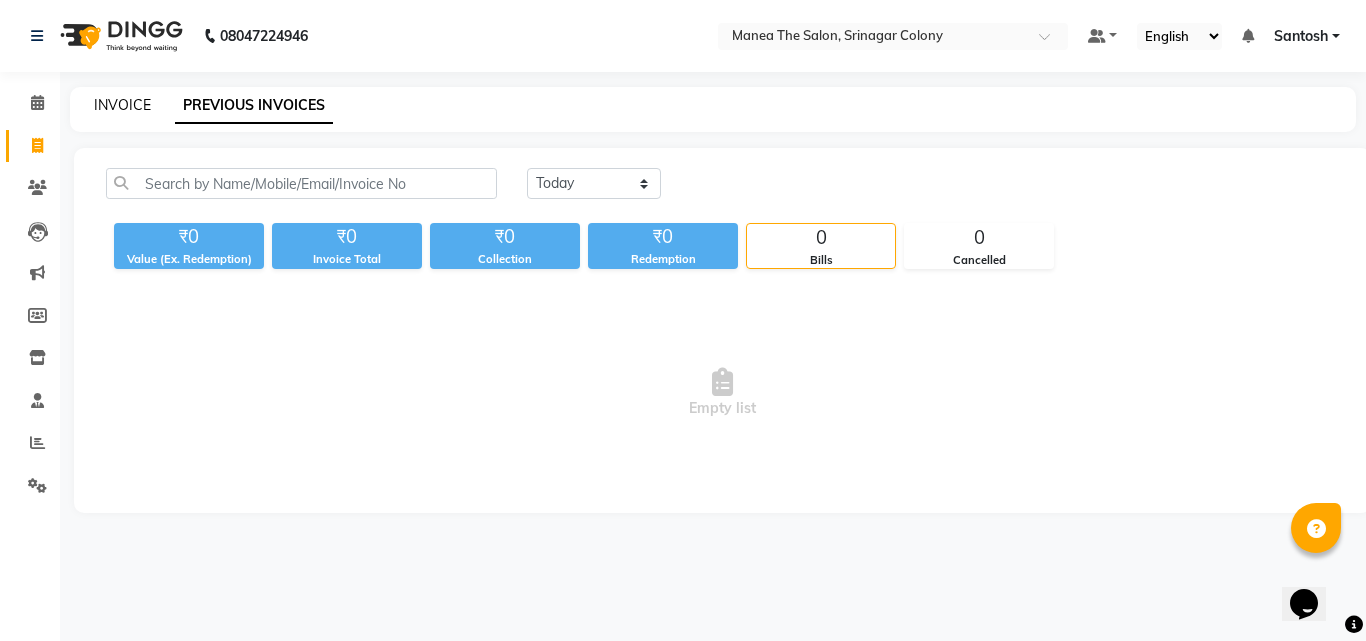 click on "INVOICE" 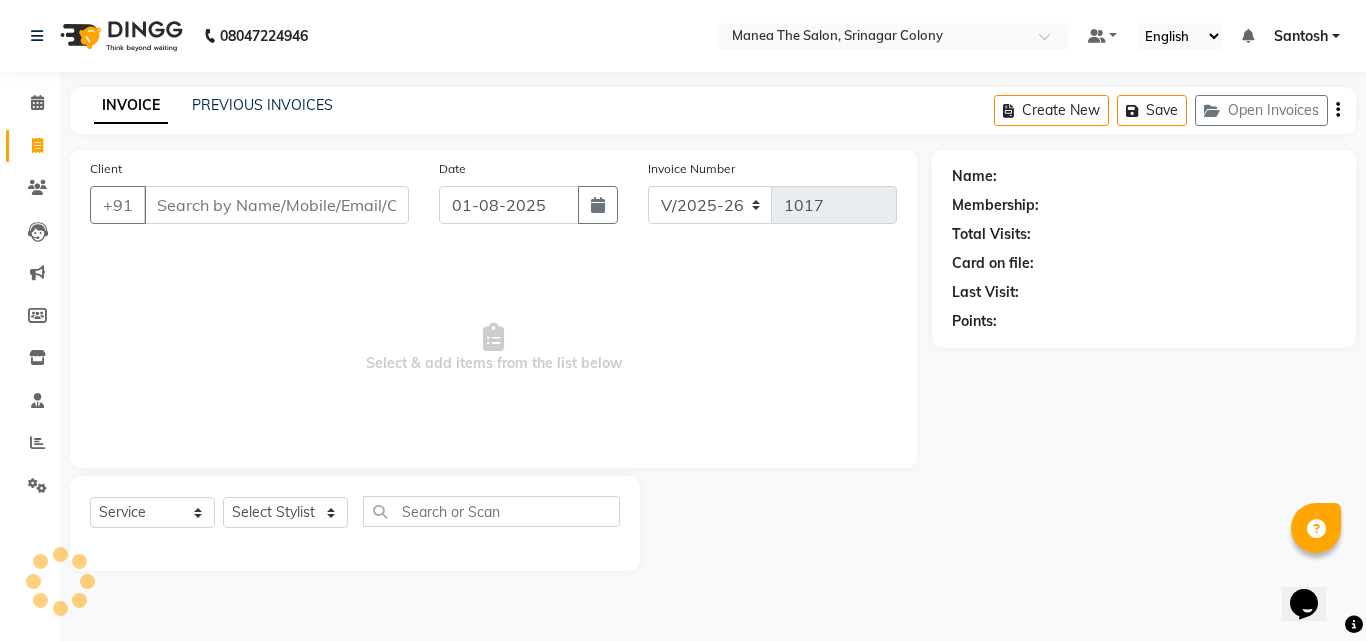 click on "Client" at bounding box center [276, 205] 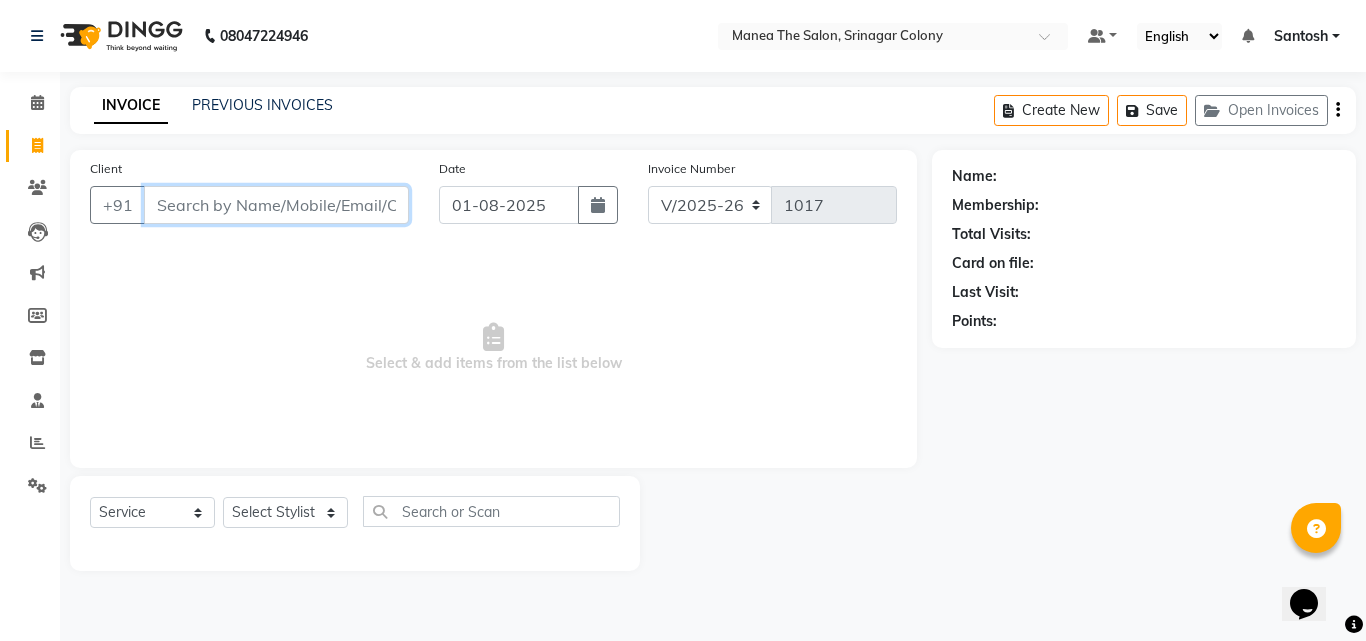 click on "Client" at bounding box center [276, 205] 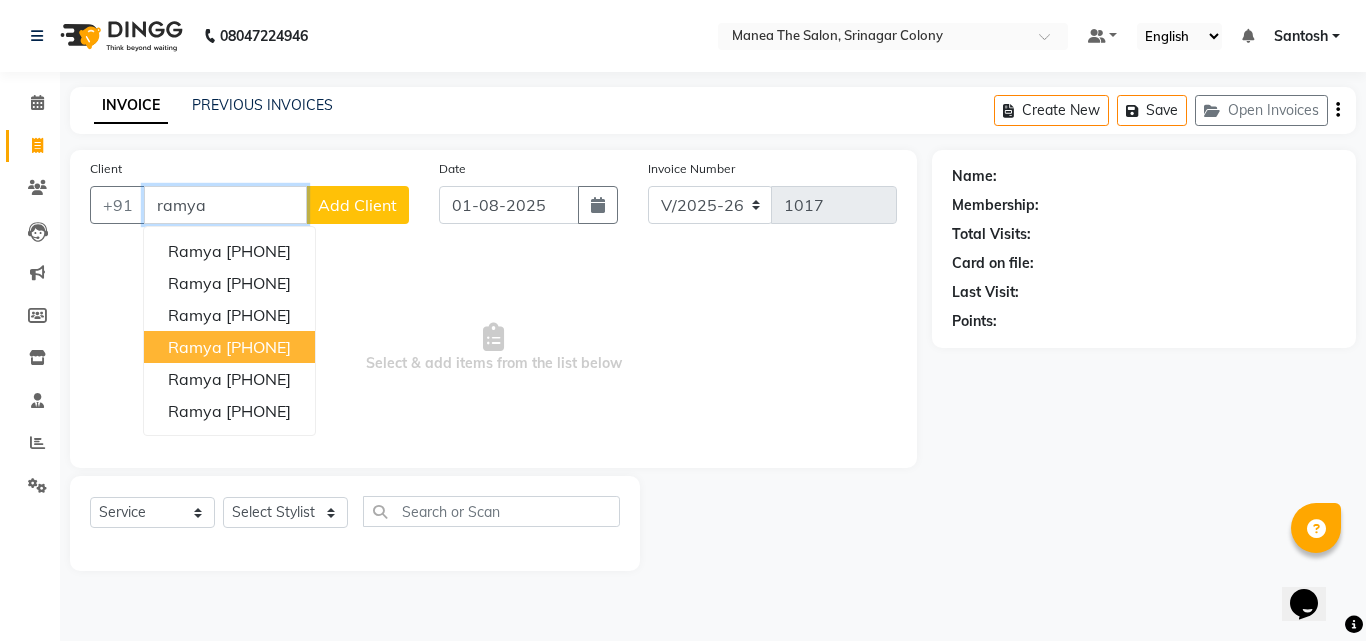click on "[FIRST]  [PHONE]" at bounding box center (229, 347) 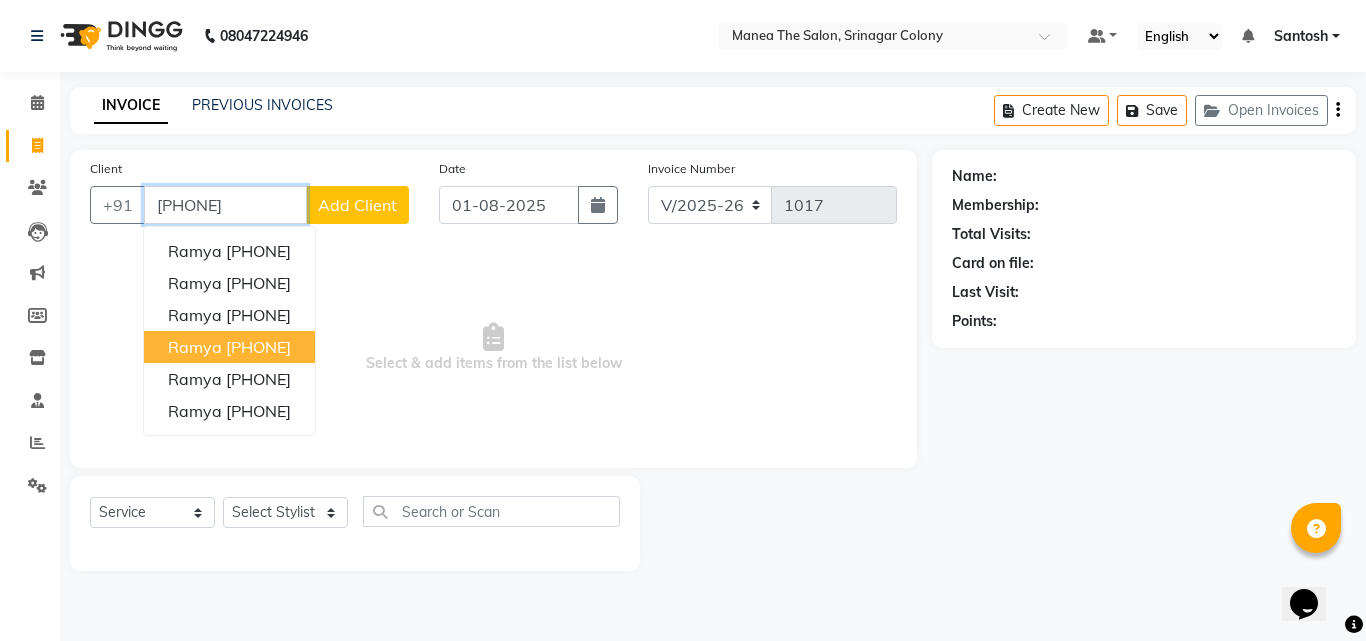 type on "[PHONE]" 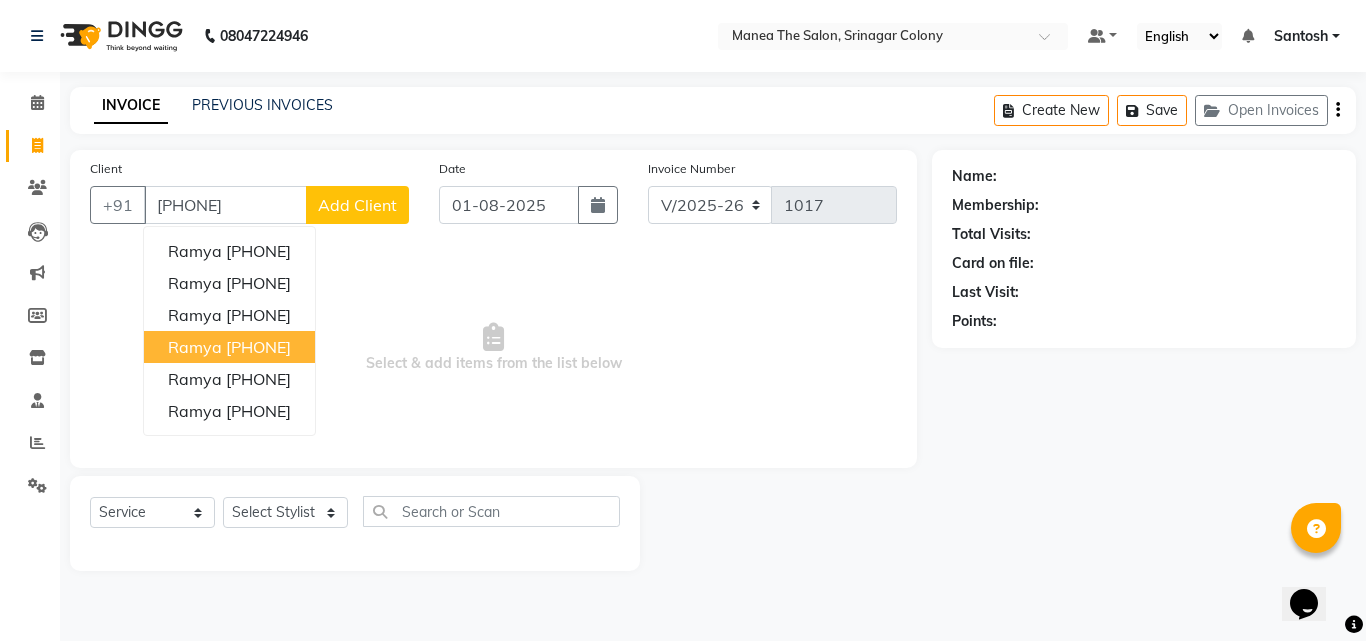 select on "1: Object" 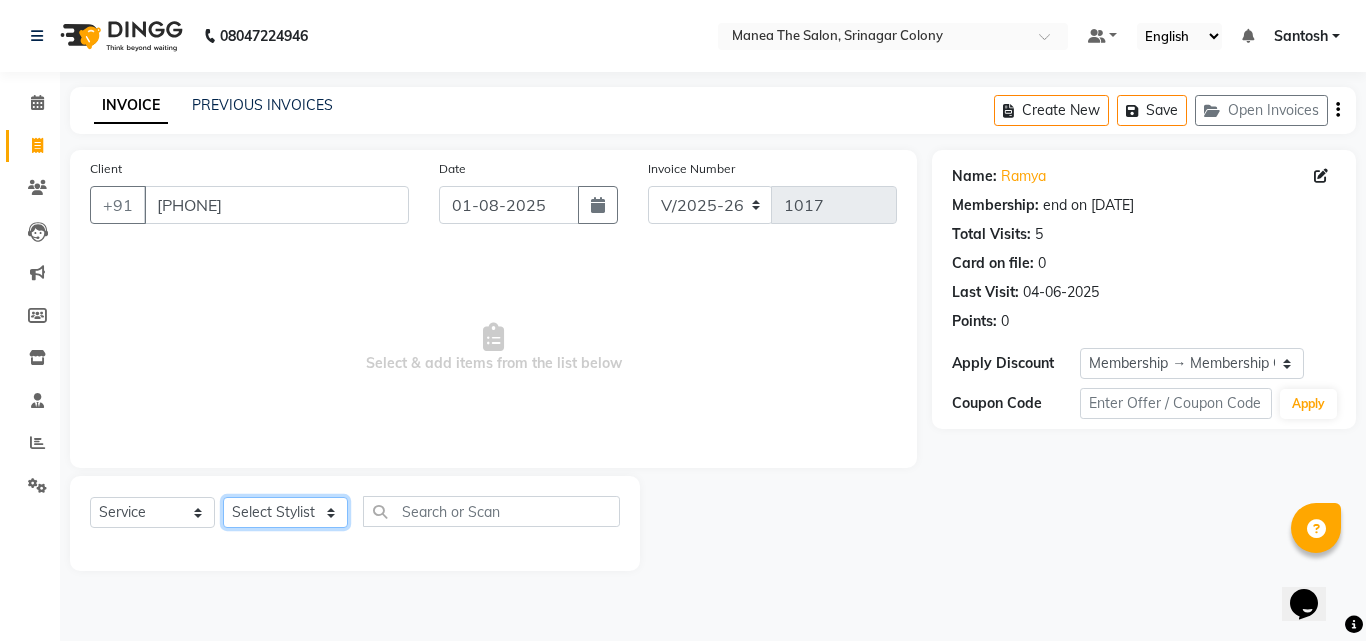 click on "Select Stylist [FIRST] [FIRST] [FIRST] Manager  [FIRST] [FIRST] [FIRST] [FIRST] [FIRST]" 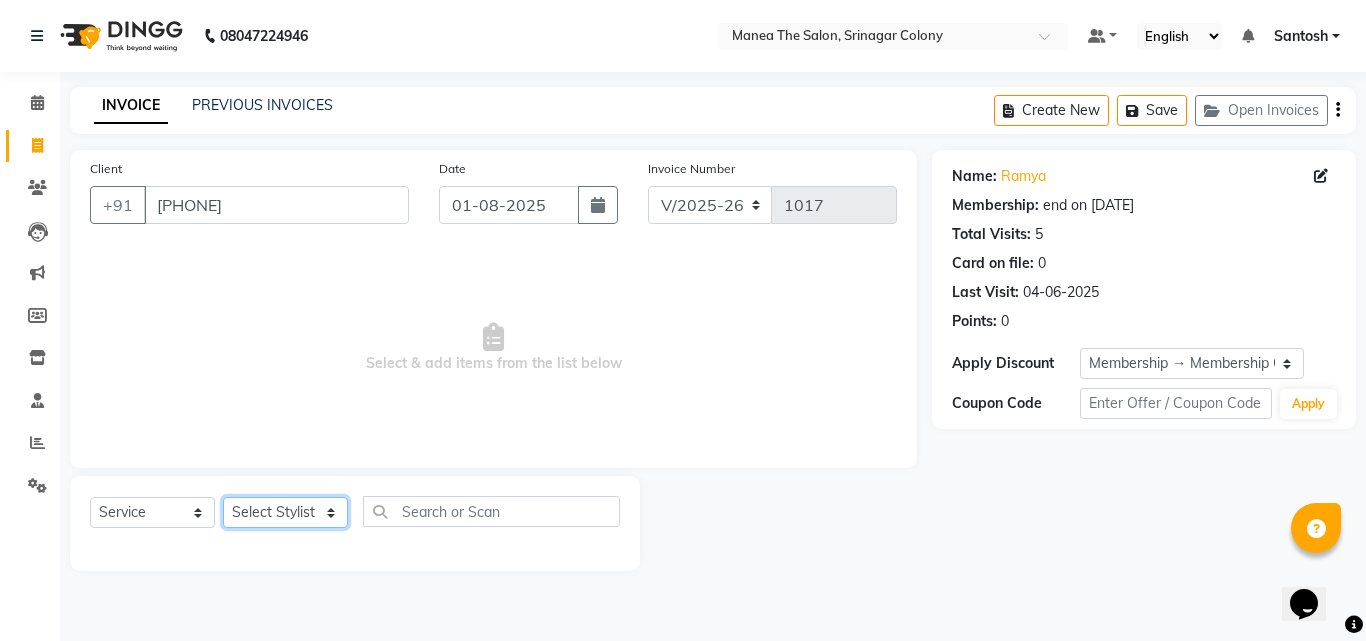select on "50205" 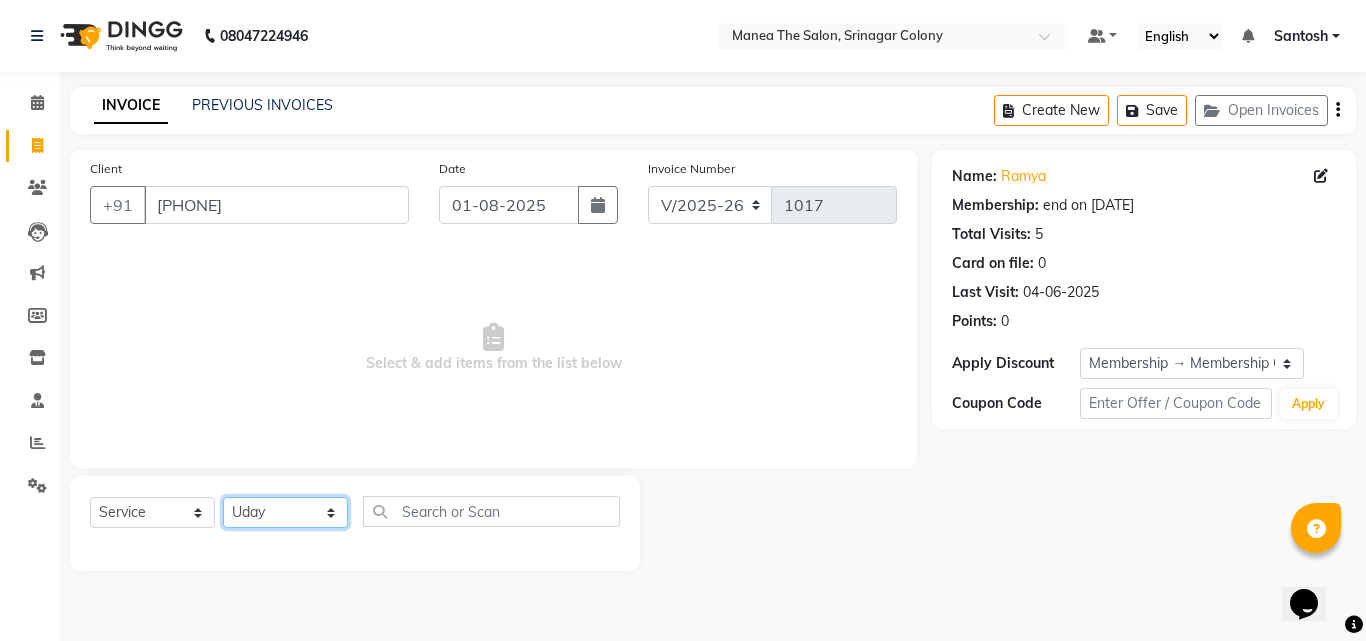 click on "Select Stylist [FIRST] [FIRST] [FIRST] Manager  [FIRST] [FIRST] [FIRST] [FIRST] [FIRST]" 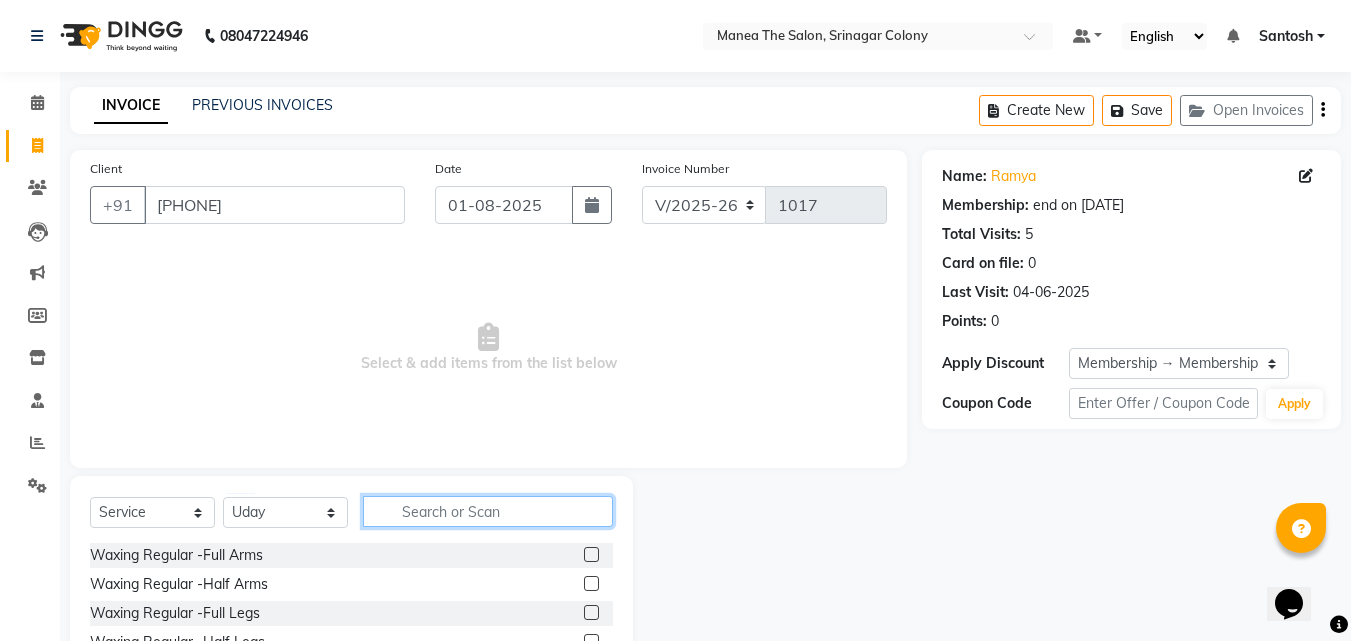 click 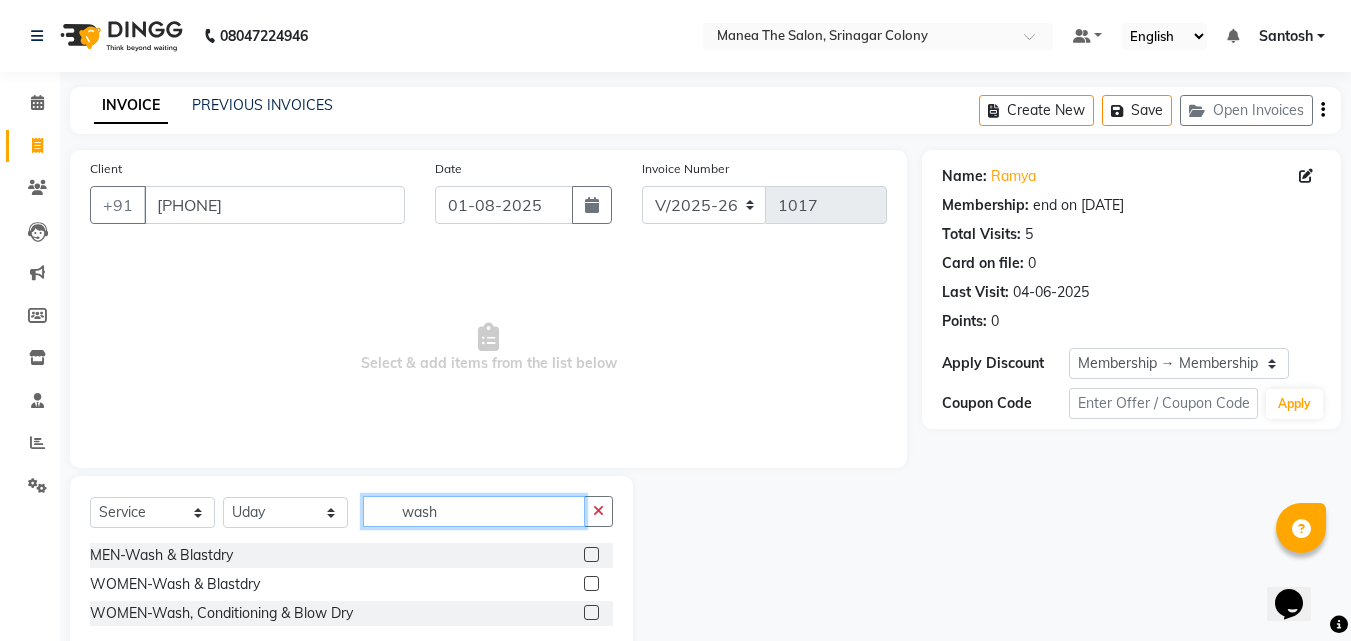 type on "wash" 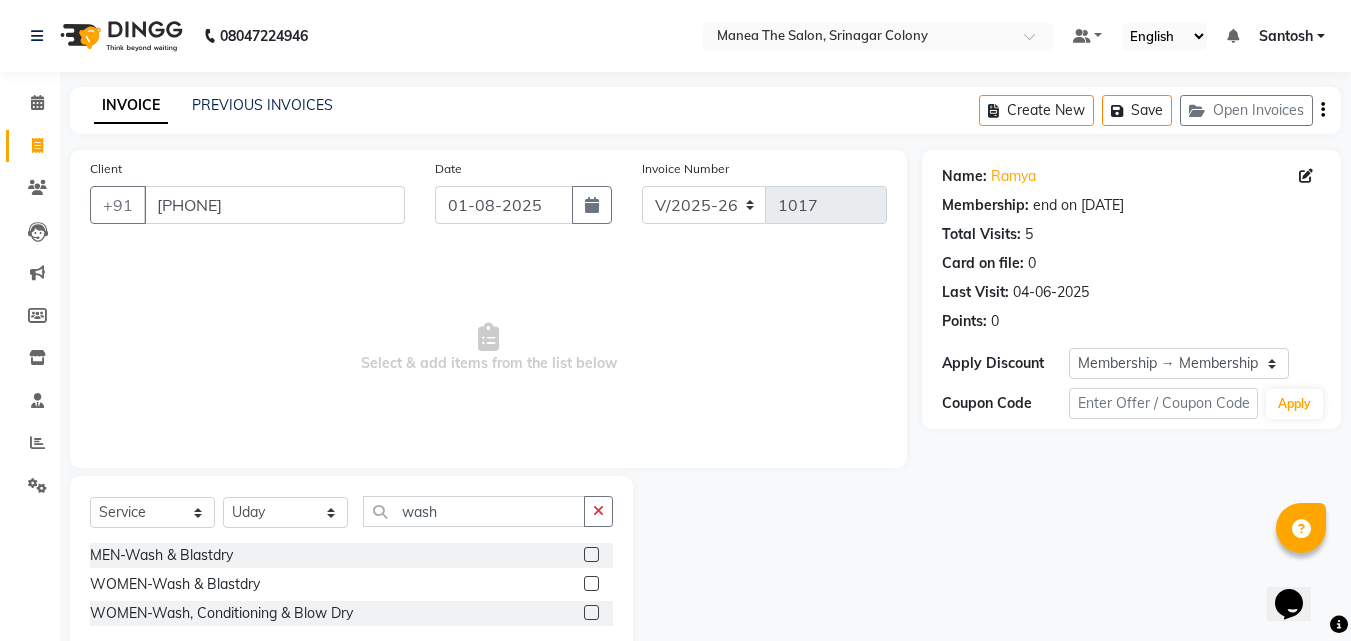click on "WOMEN-Wash, Conditioning & Blow Dry" 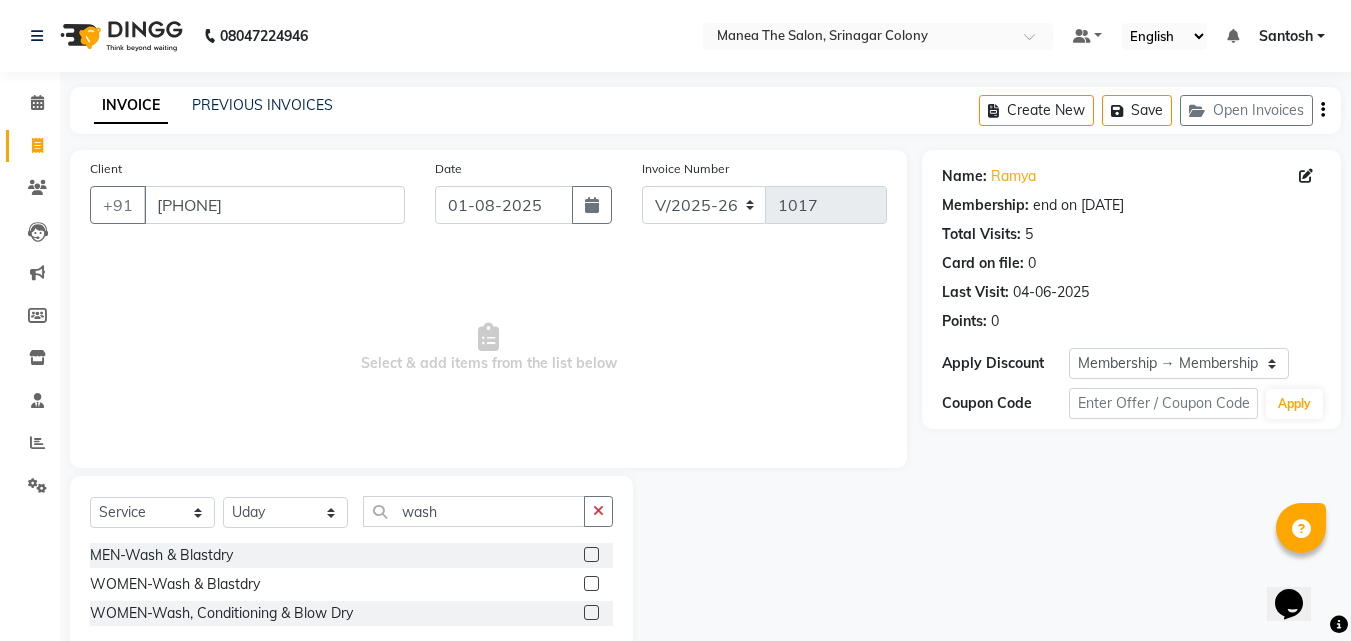 click 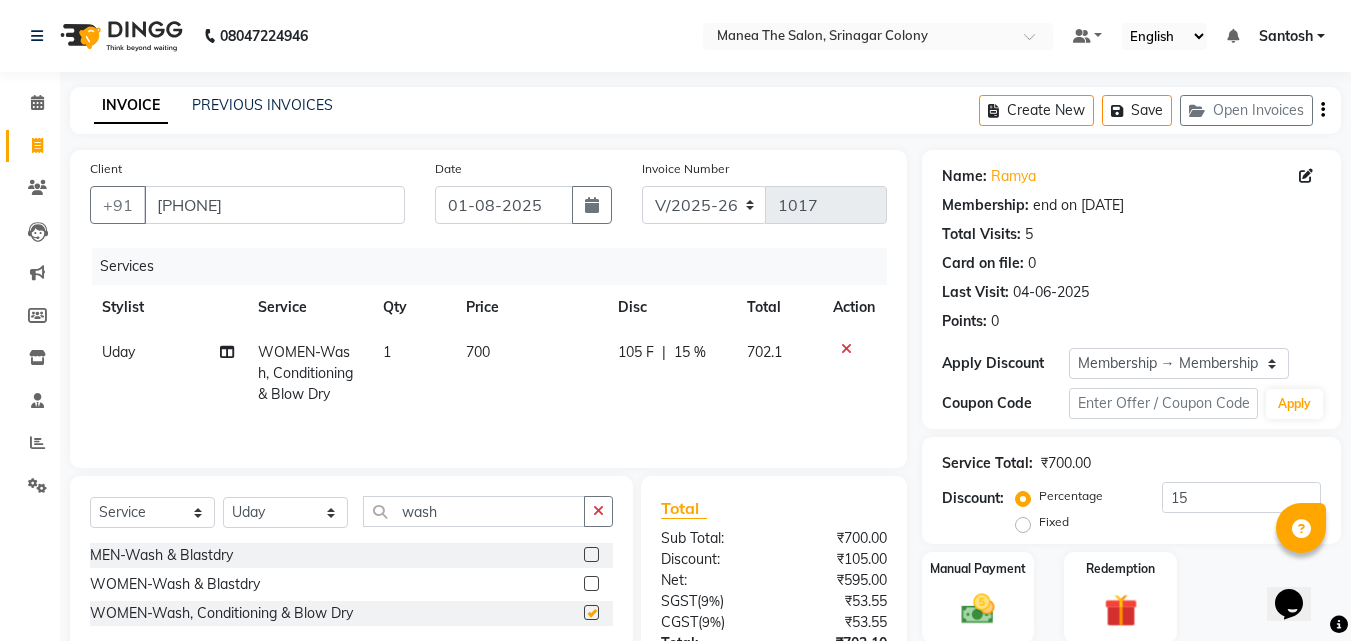 checkbox on "false" 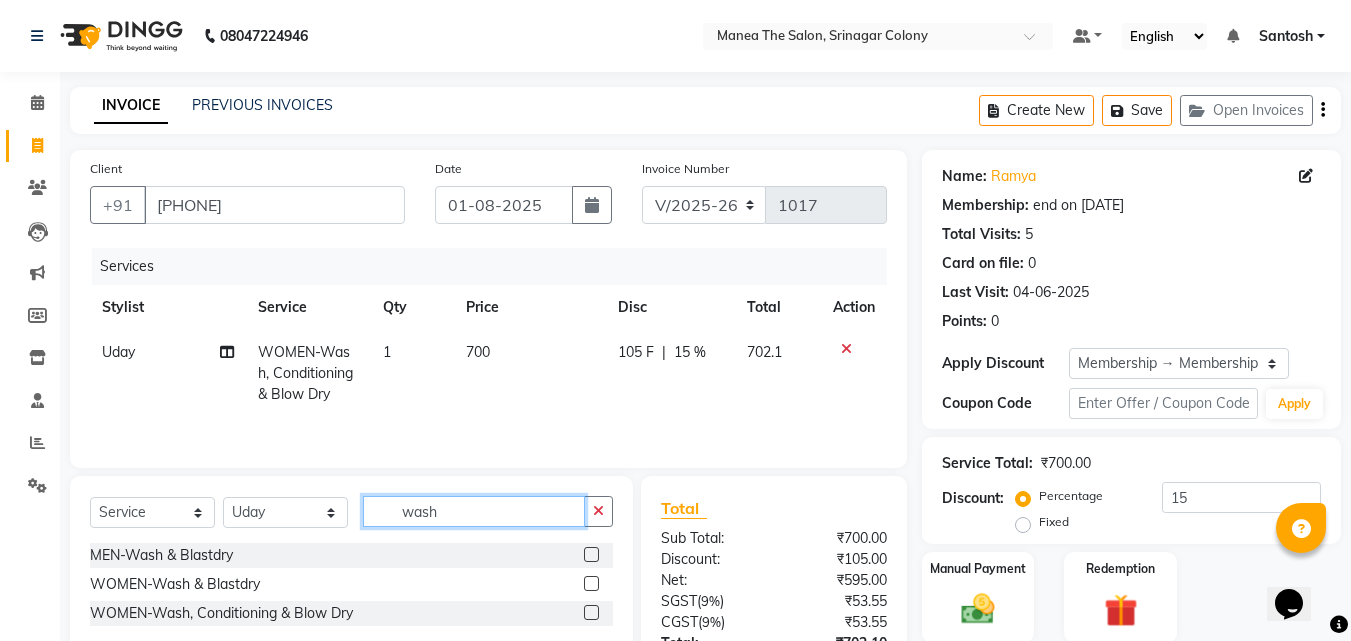 click on "wash" 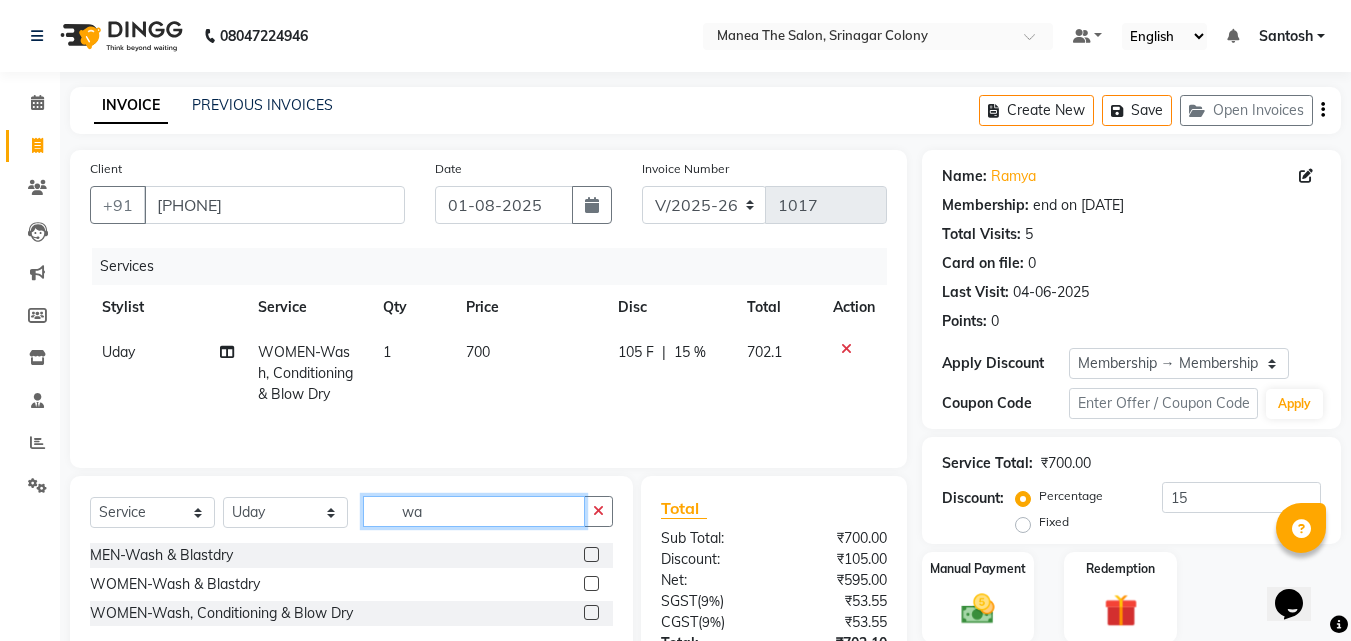 type on "w" 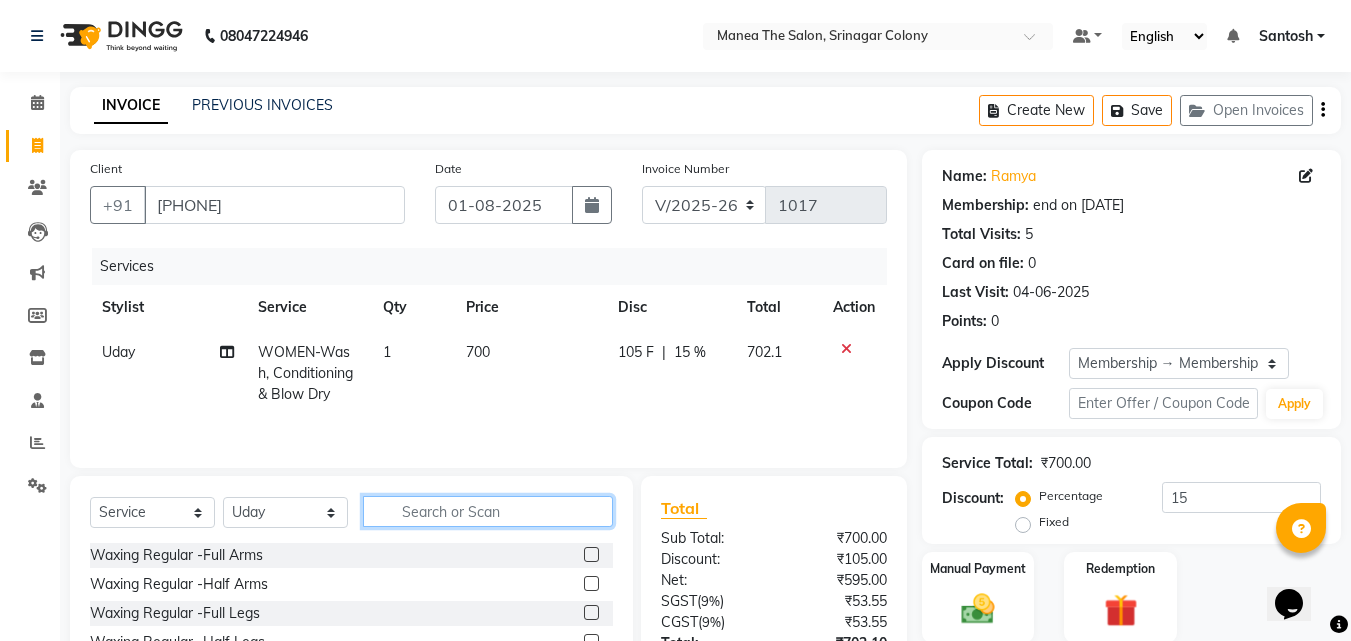 type 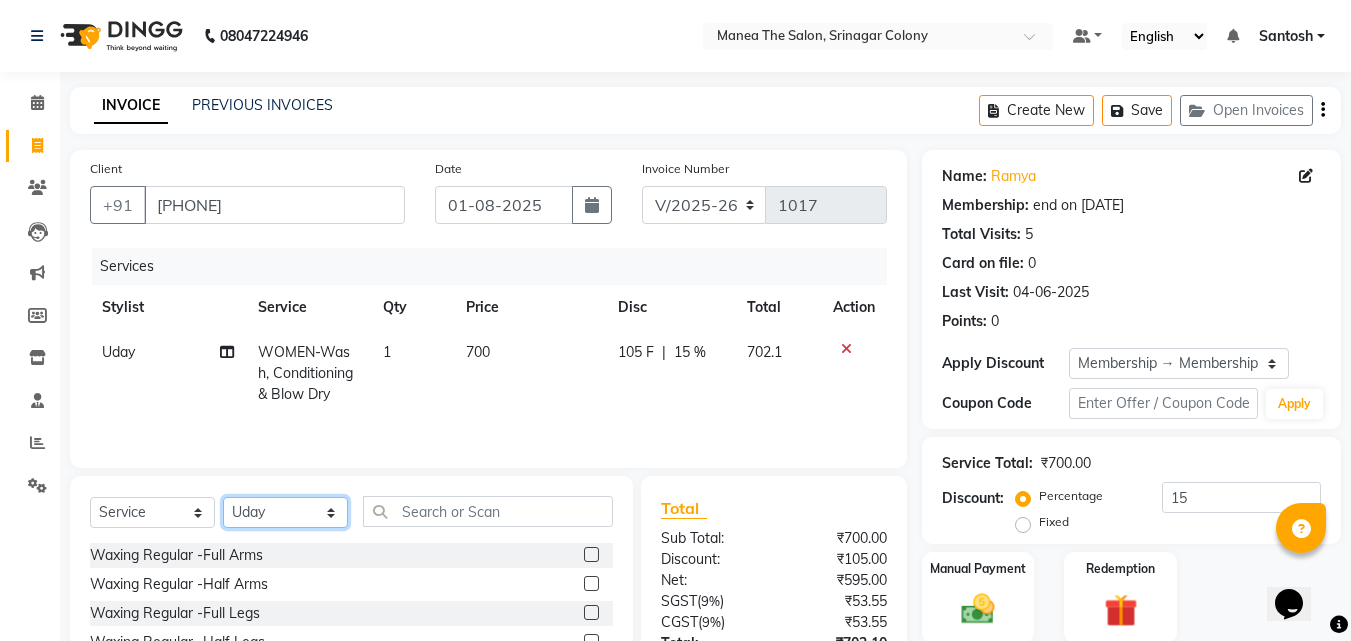 click on "Select Stylist [FIRST] [FIRST] [FIRST] Manager  [FIRST] [FIRST] [FIRST] [FIRST] [FIRST]" 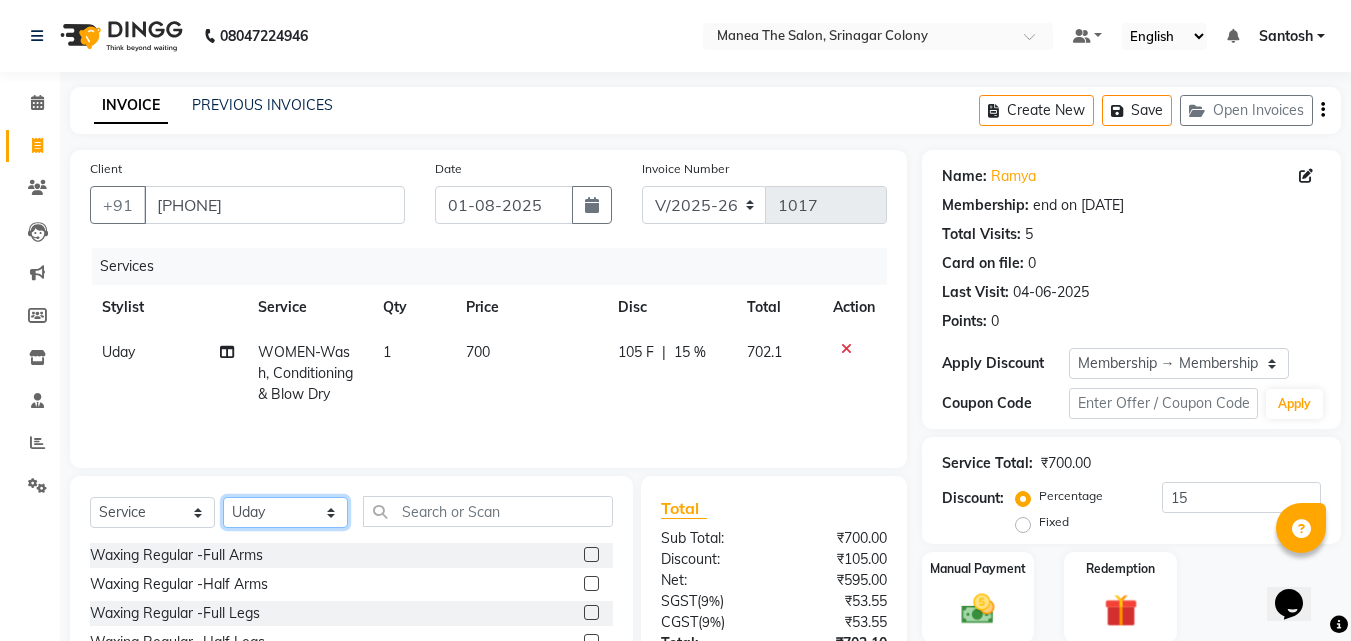 select on "87670" 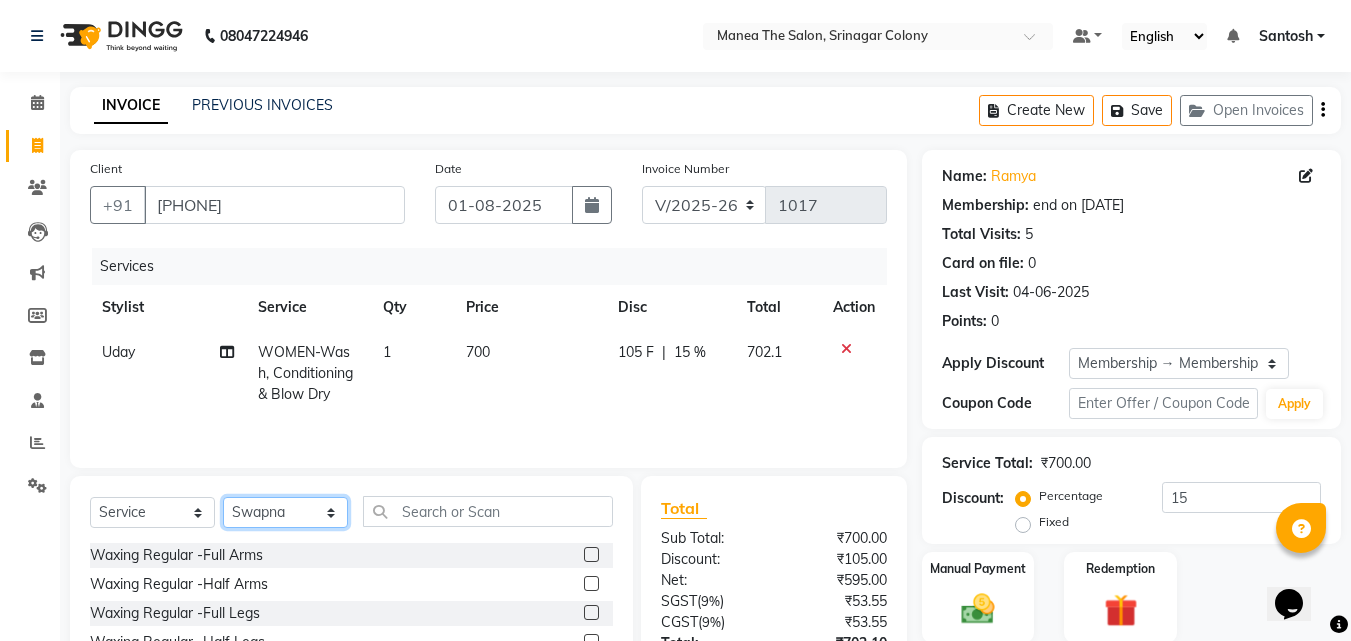 click on "Select Stylist [FIRST] [FIRST] [FIRST] Manager  [FIRST] [FIRST] [FIRST] [FIRST] [FIRST]" 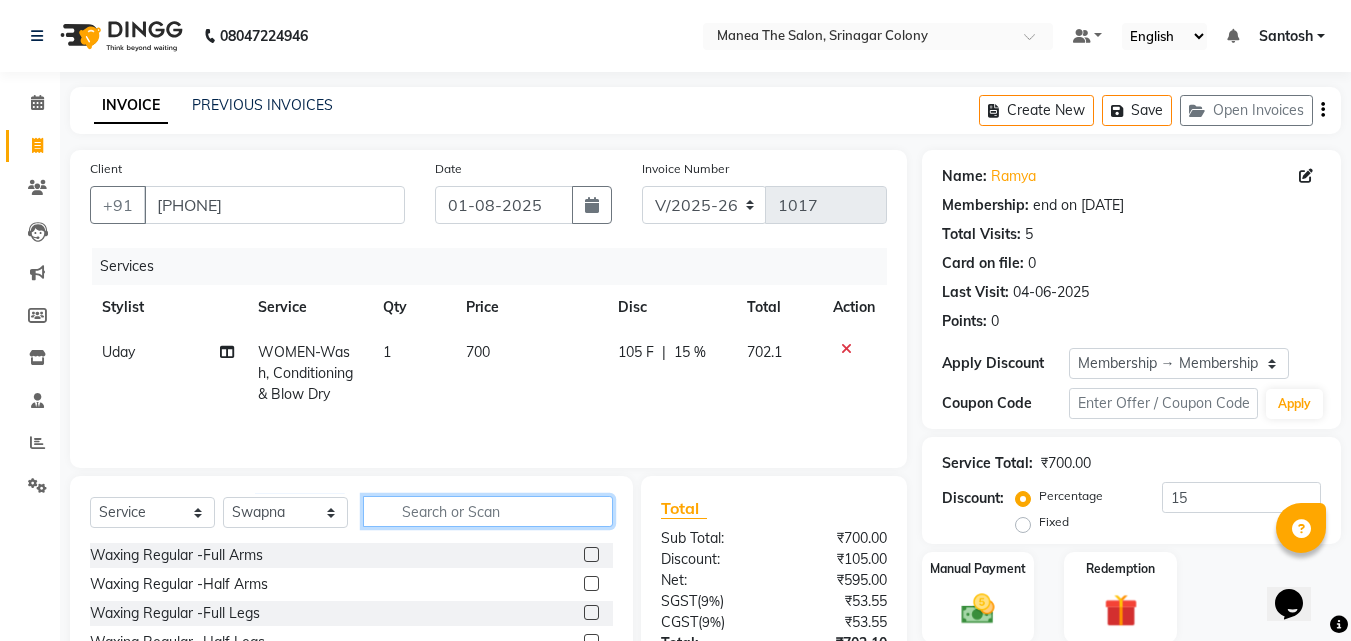 click 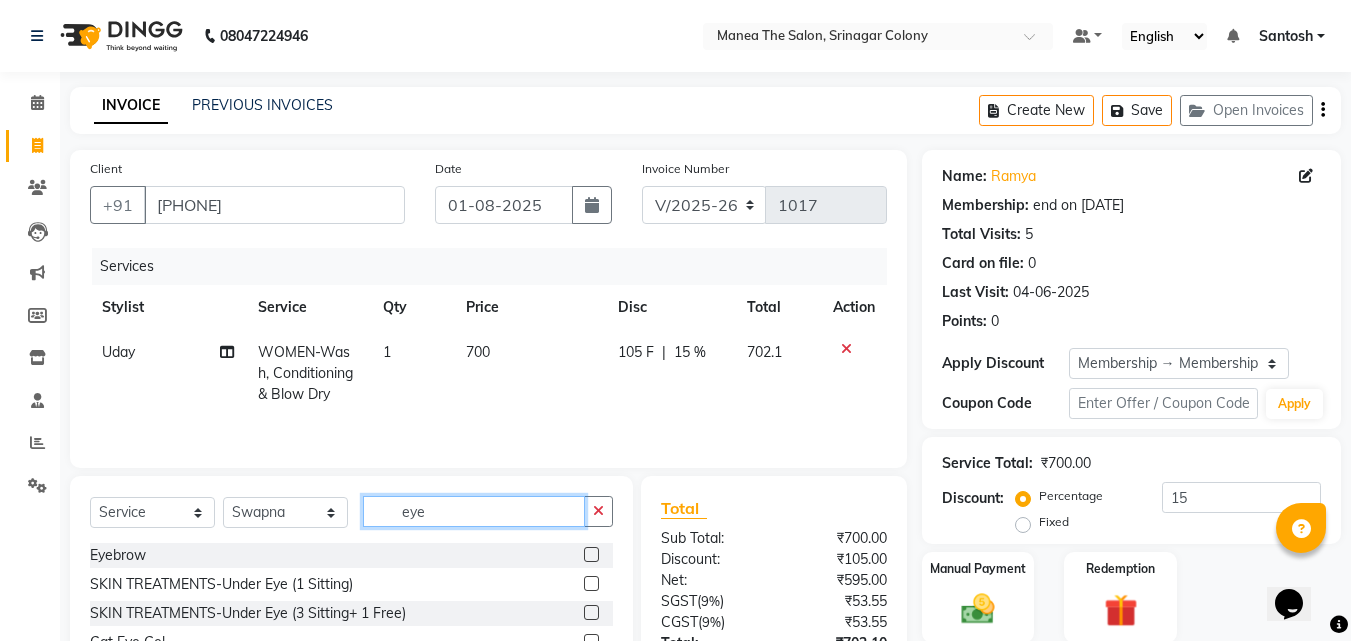 type on "eye" 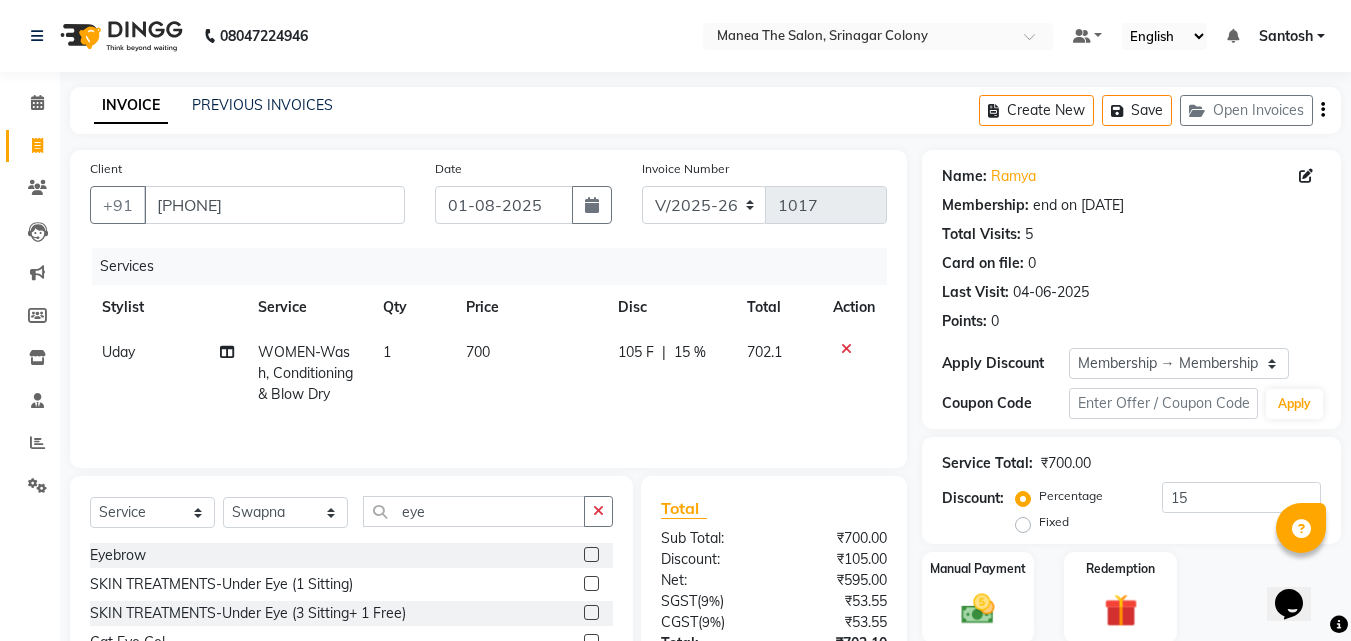 click 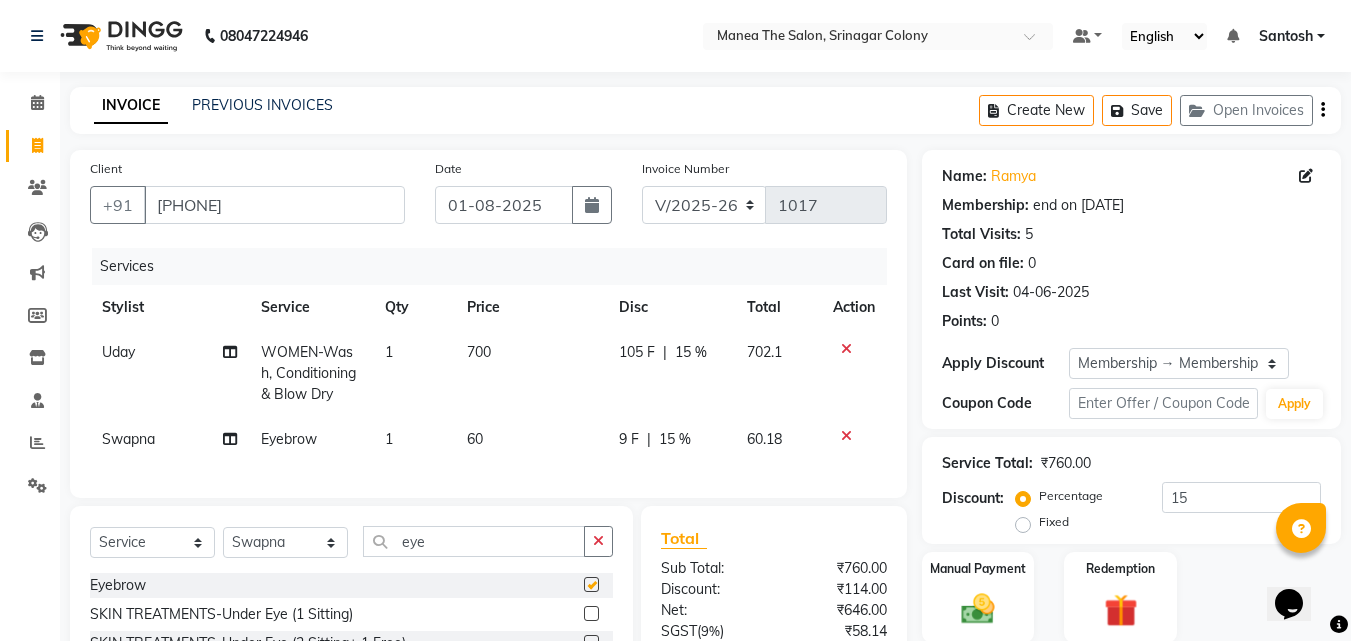 checkbox on "false" 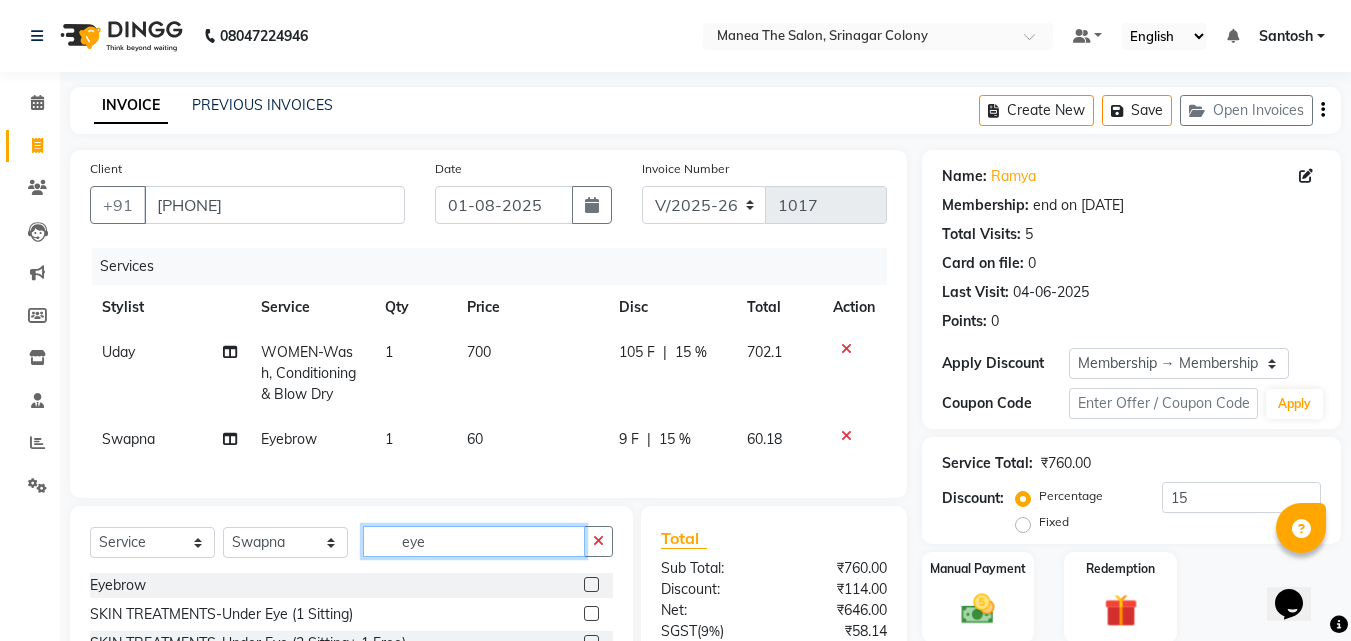 click on "eye" 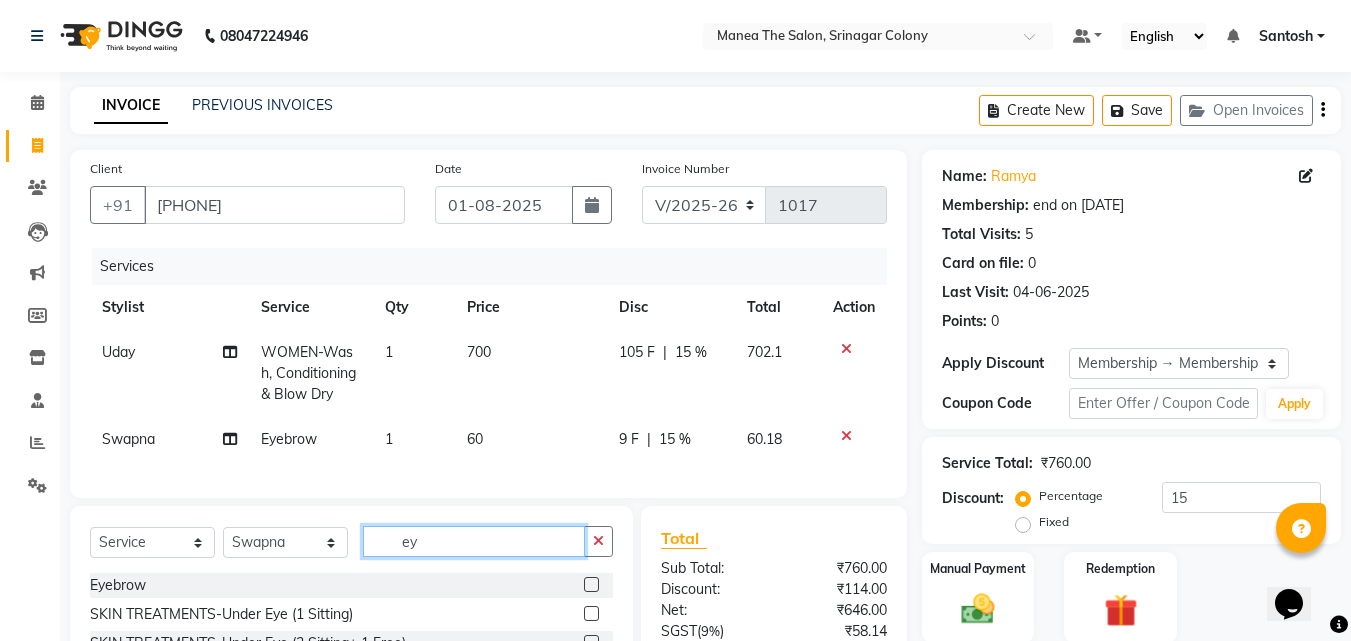 type on "e" 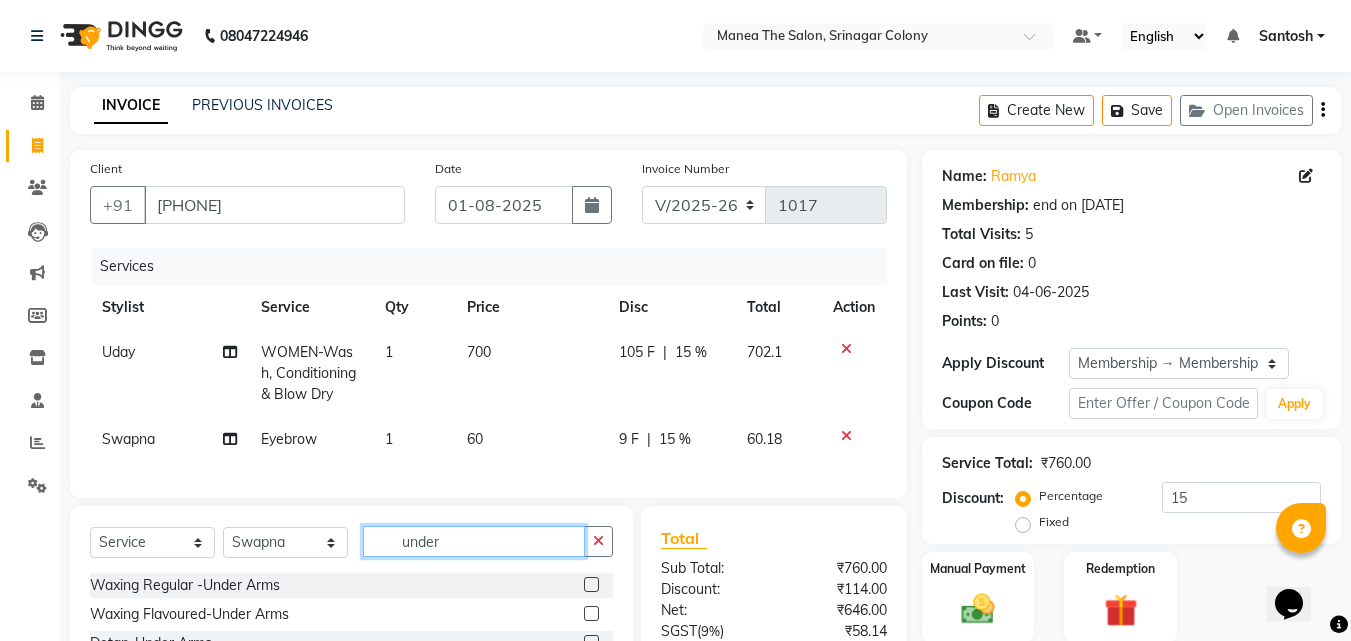 type on "under" 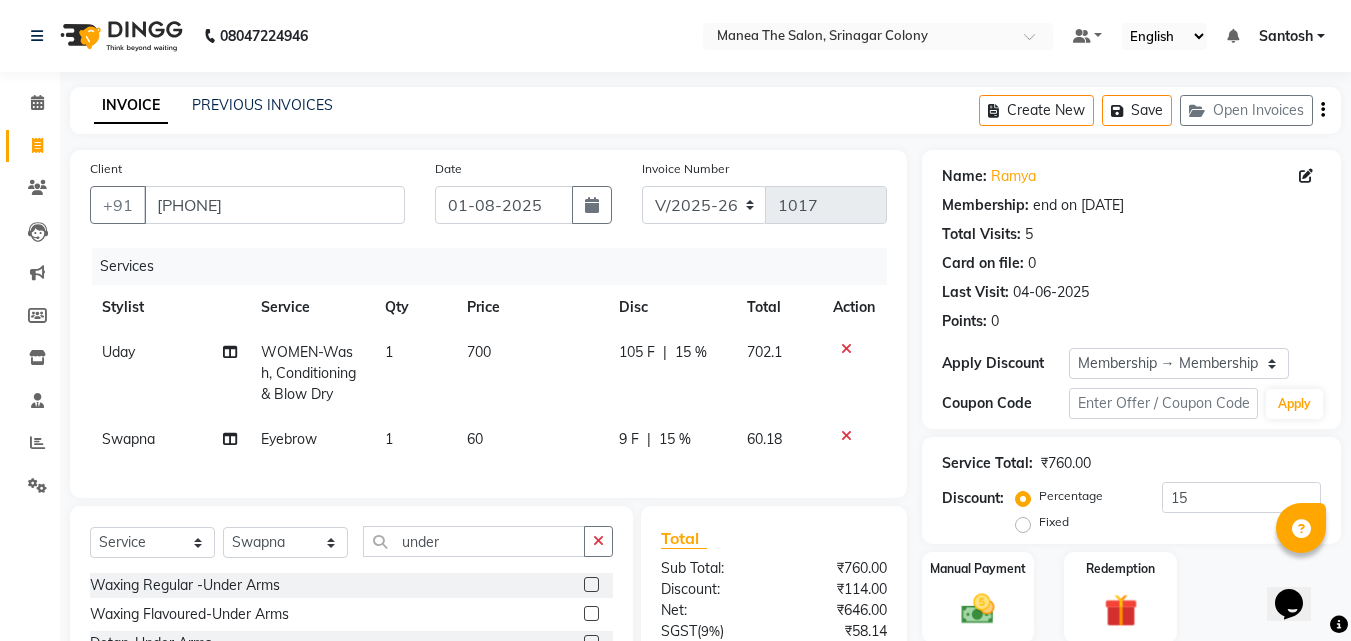 click 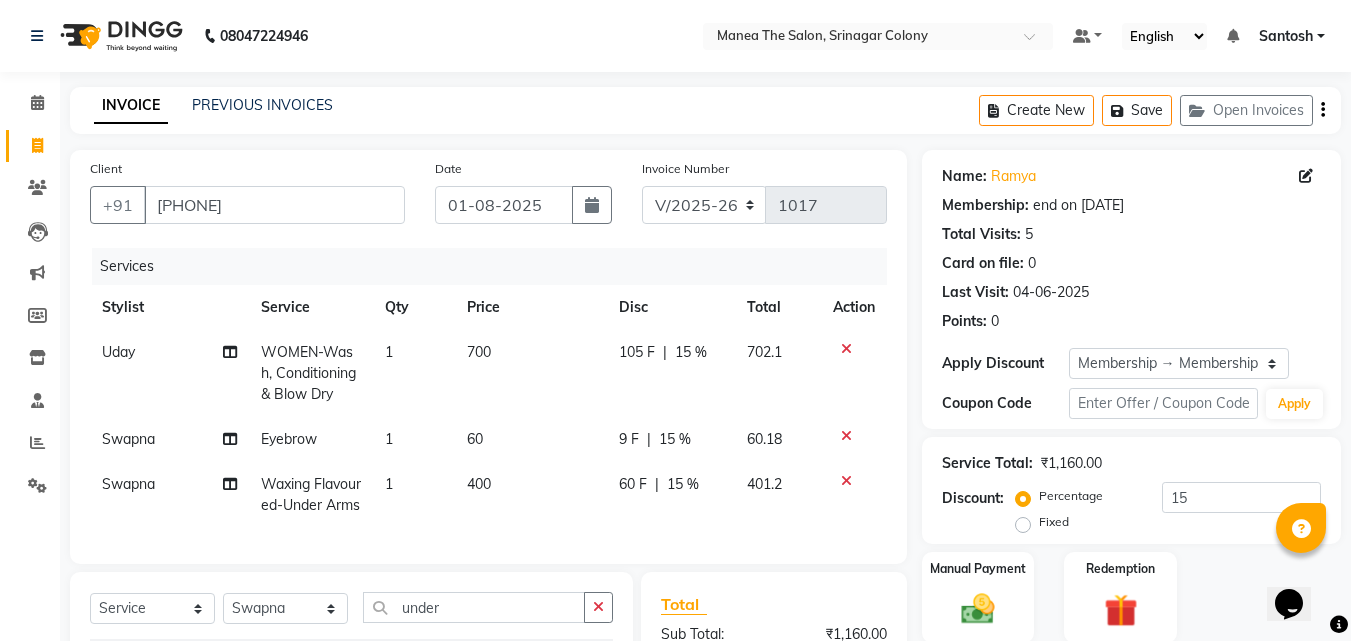 checkbox on "false" 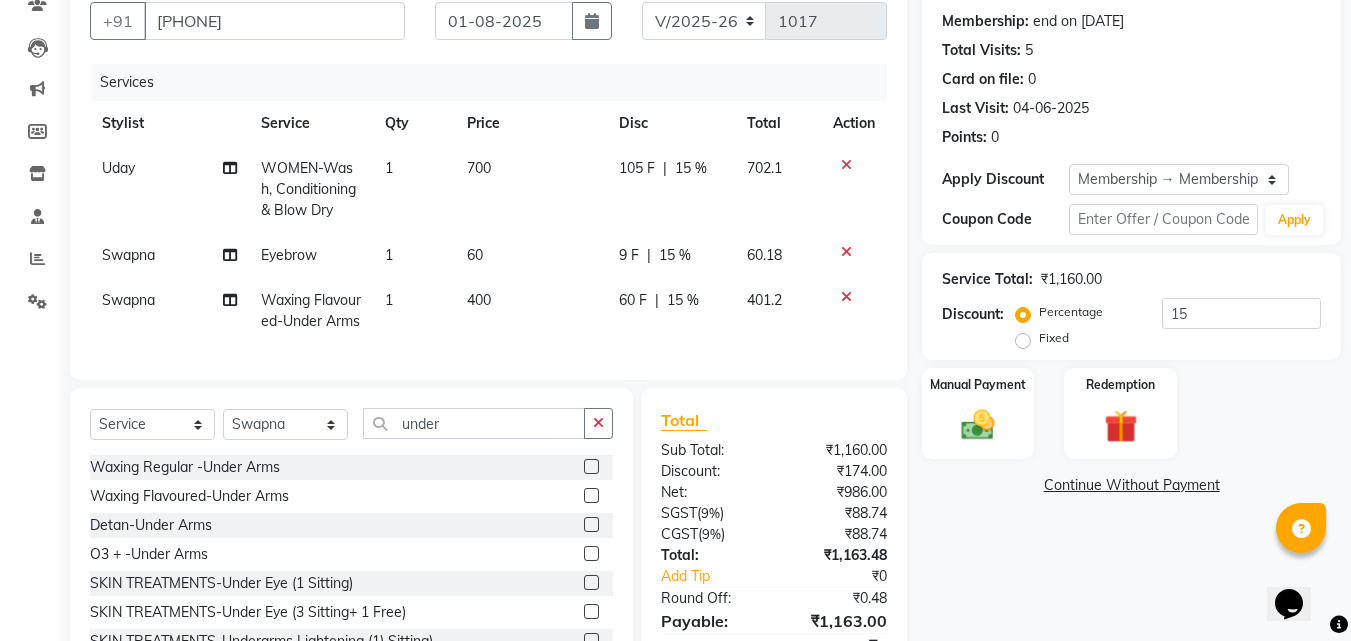 scroll, scrollTop: 200, scrollLeft: 0, axis: vertical 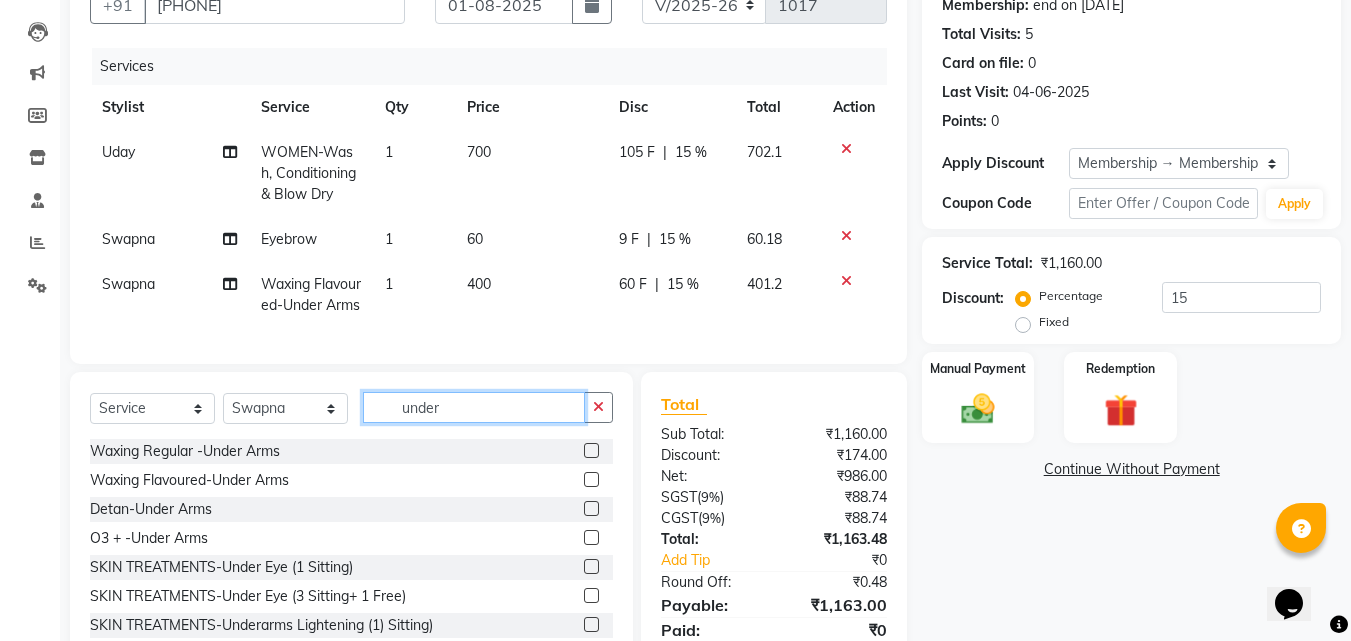 click on "under" 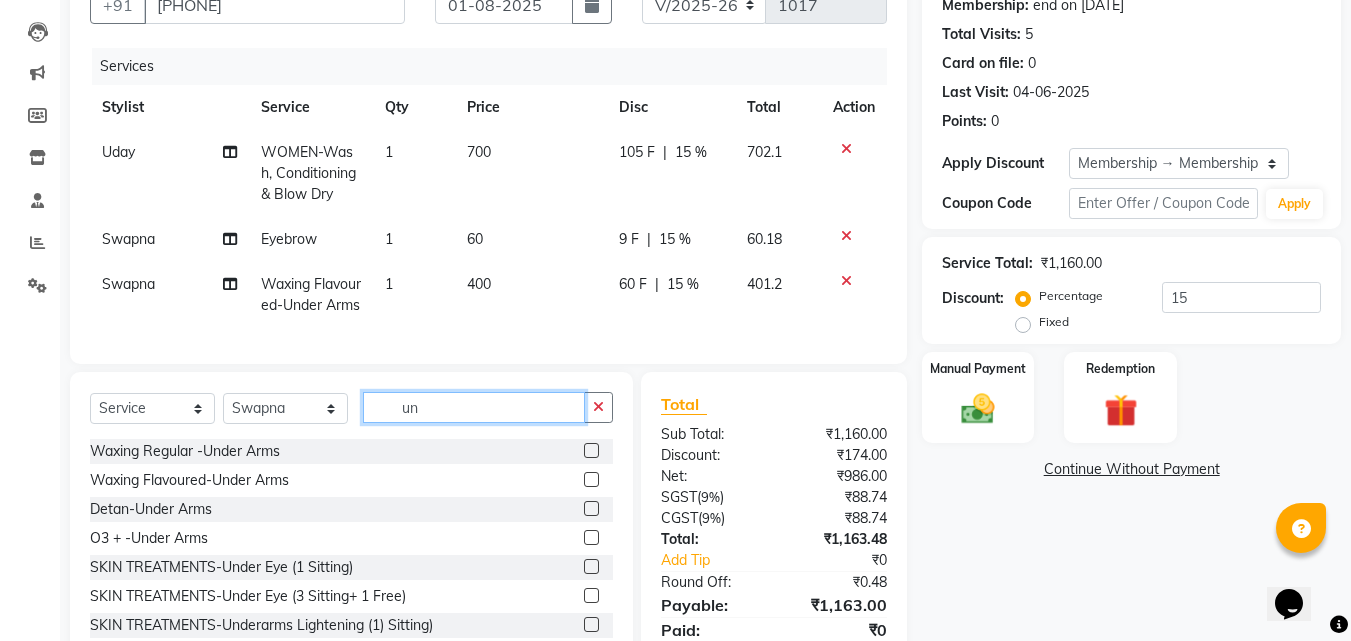 type on "u" 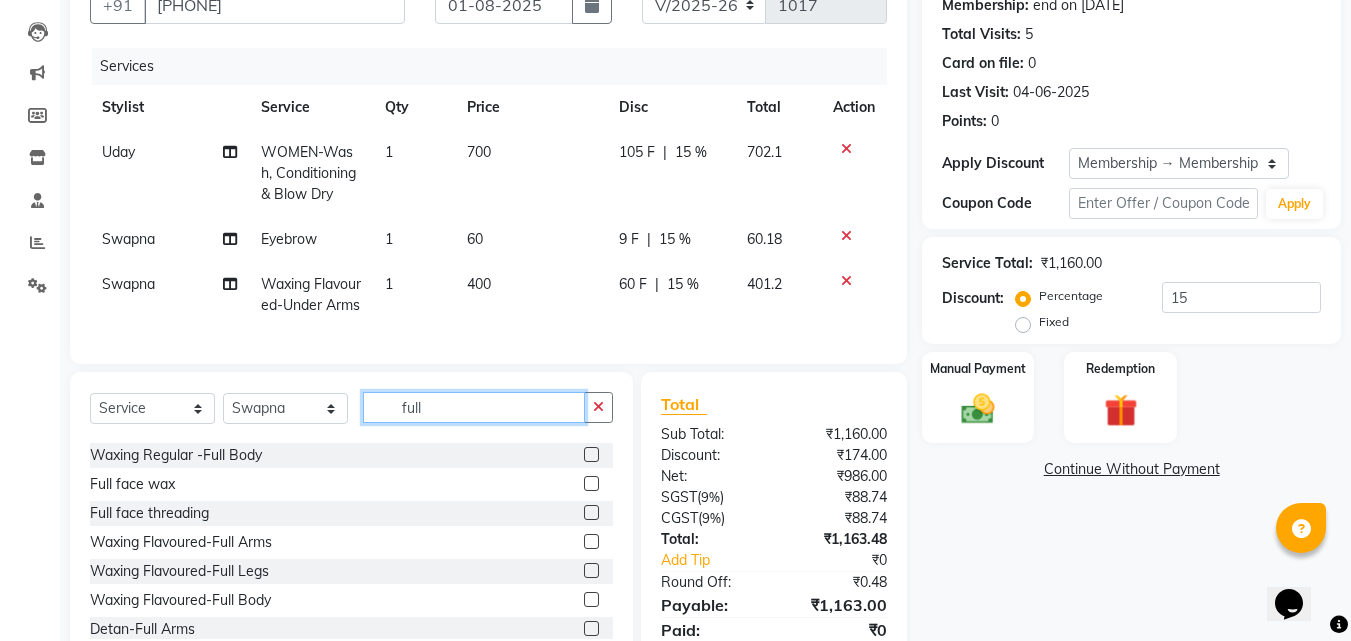 scroll, scrollTop: 100, scrollLeft: 0, axis: vertical 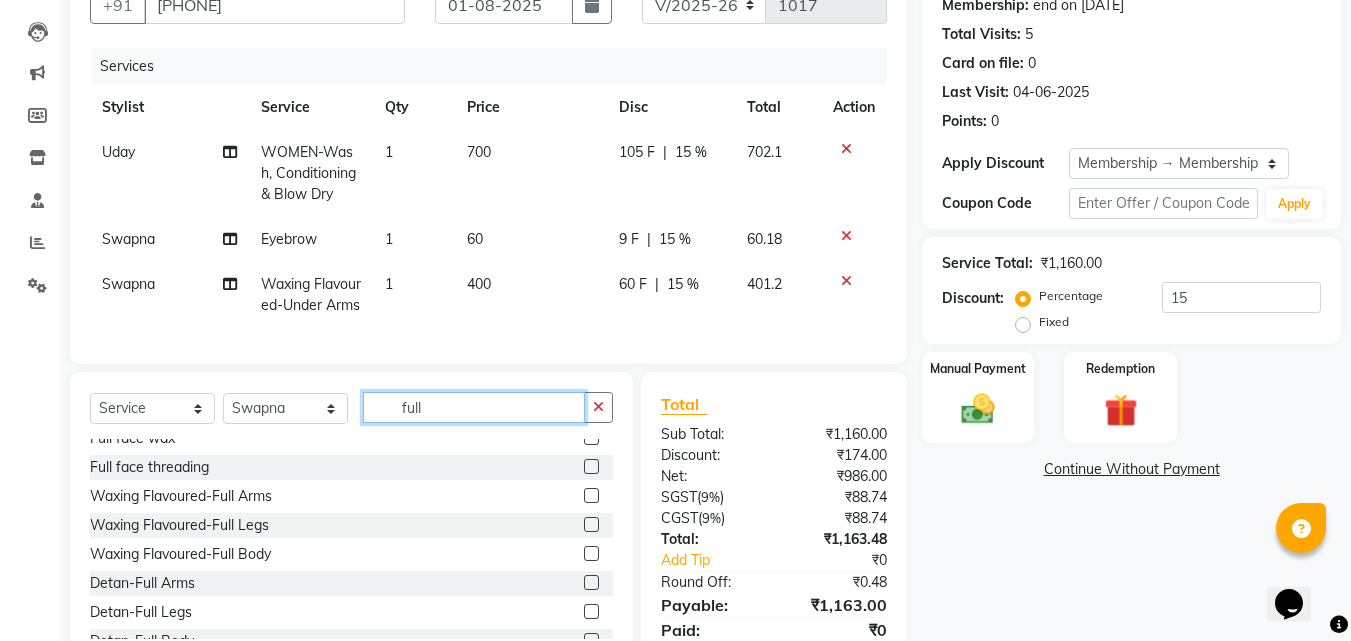 type on "full" 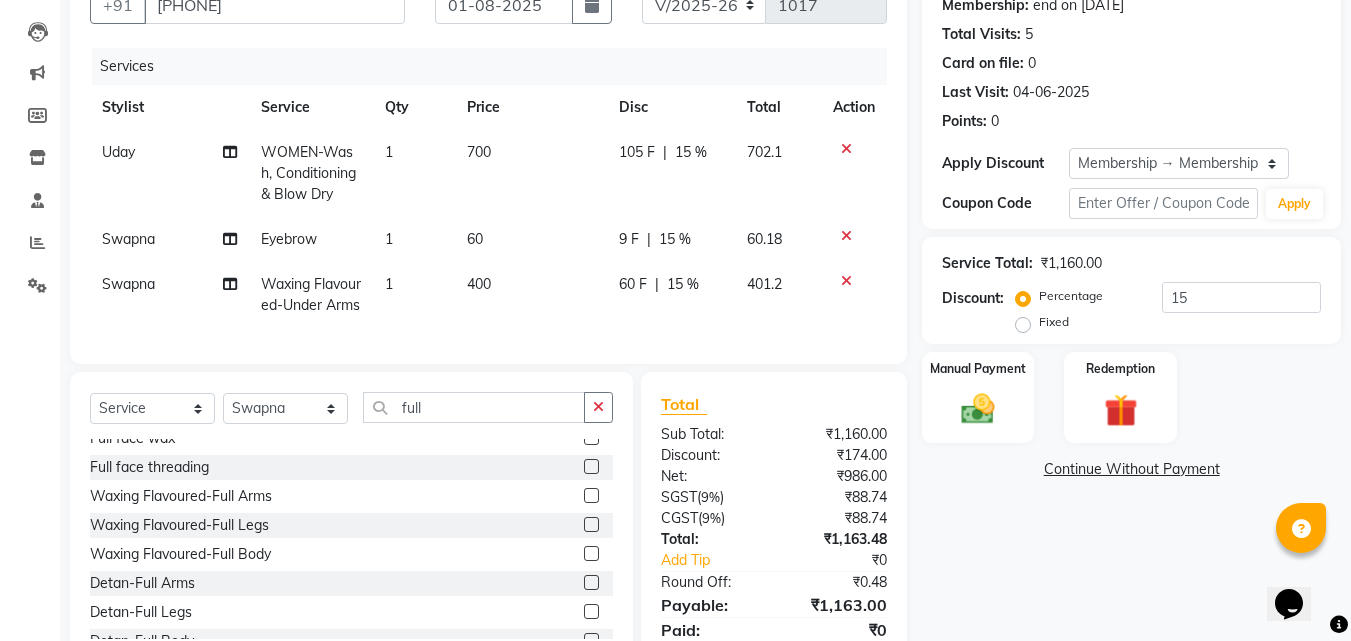click 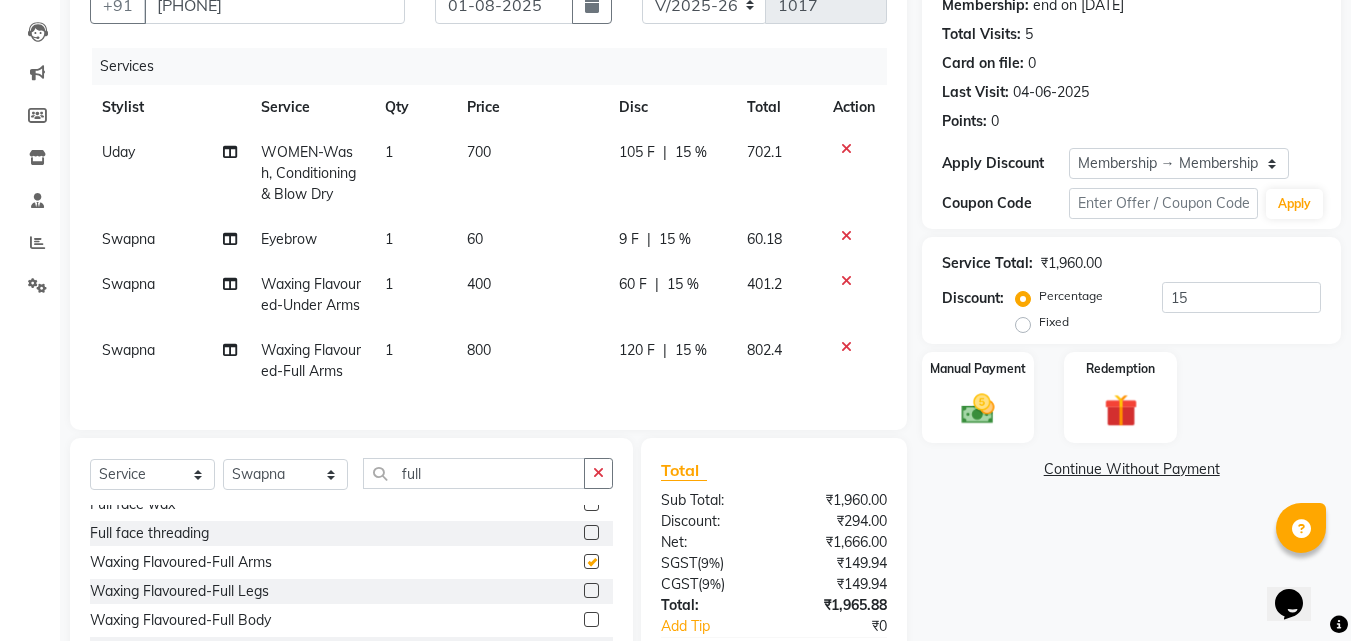 checkbox on "false" 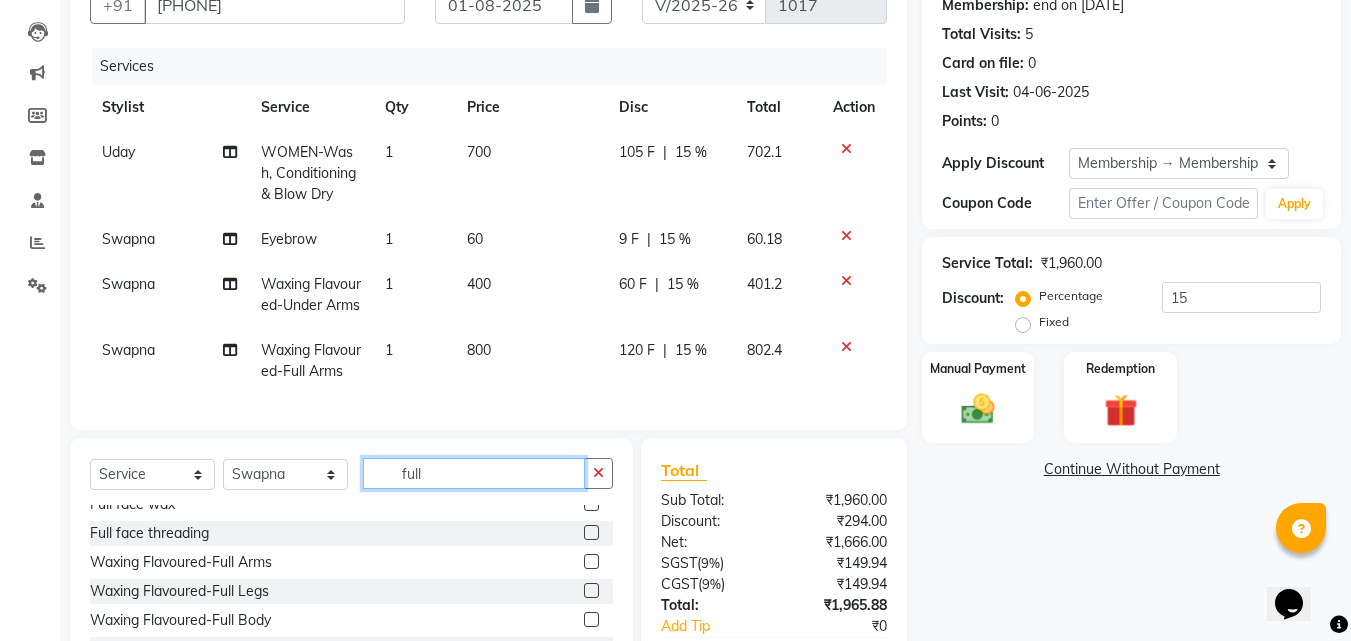 click on "full" 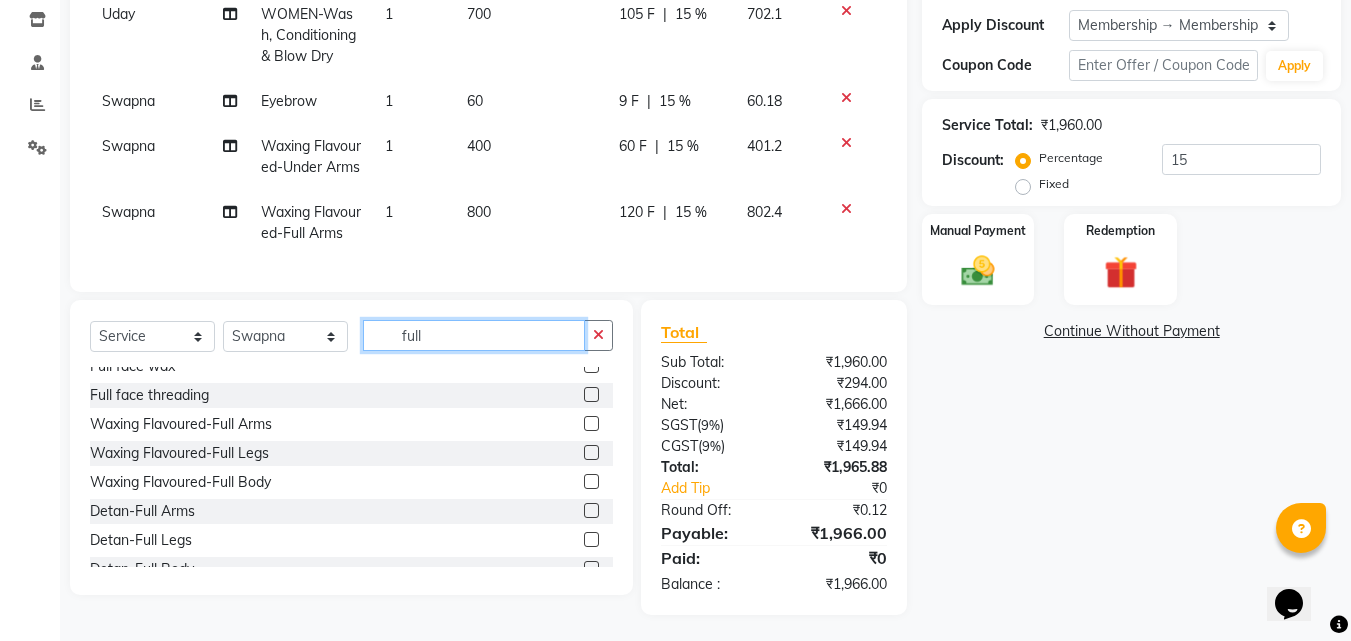 scroll, scrollTop: 378, scrollLeft: 0, axis: vertical 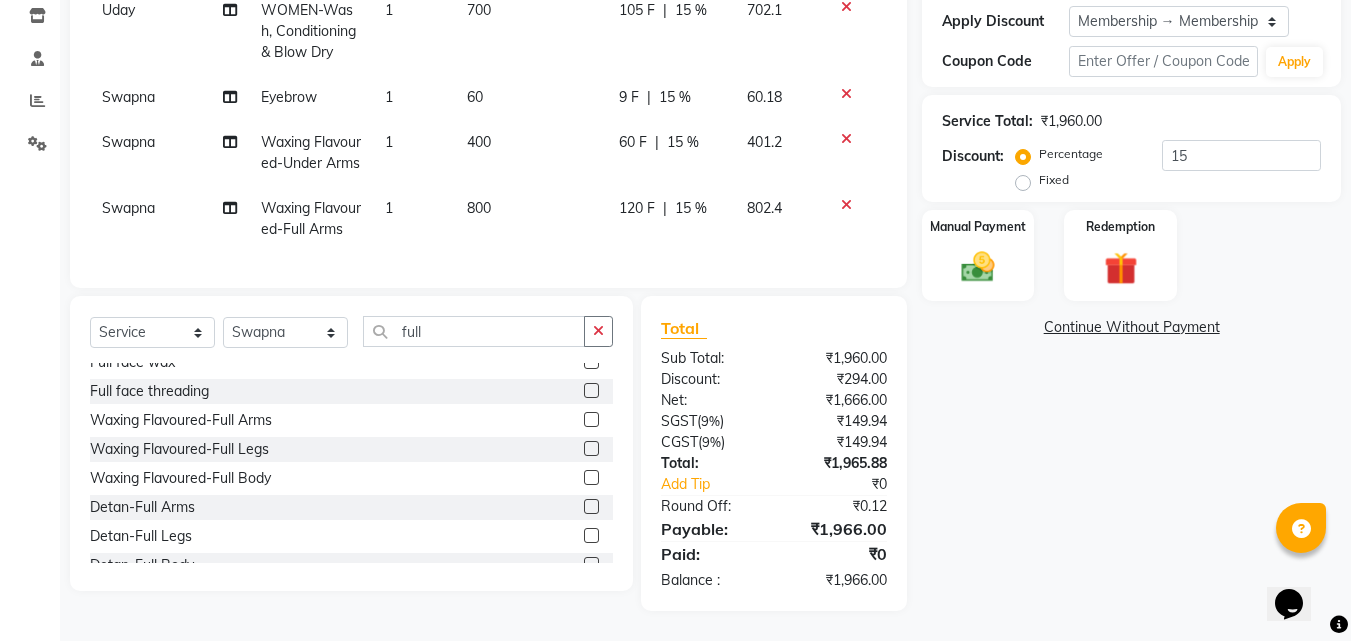 click 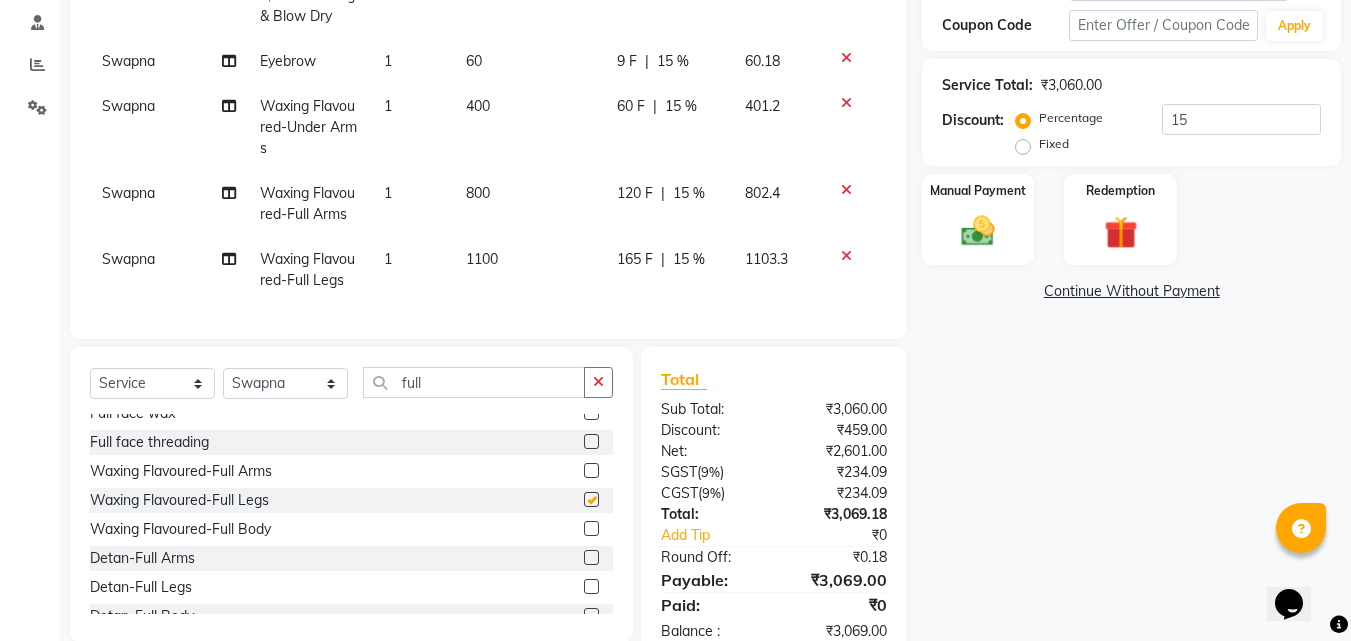 checkbox on "false" 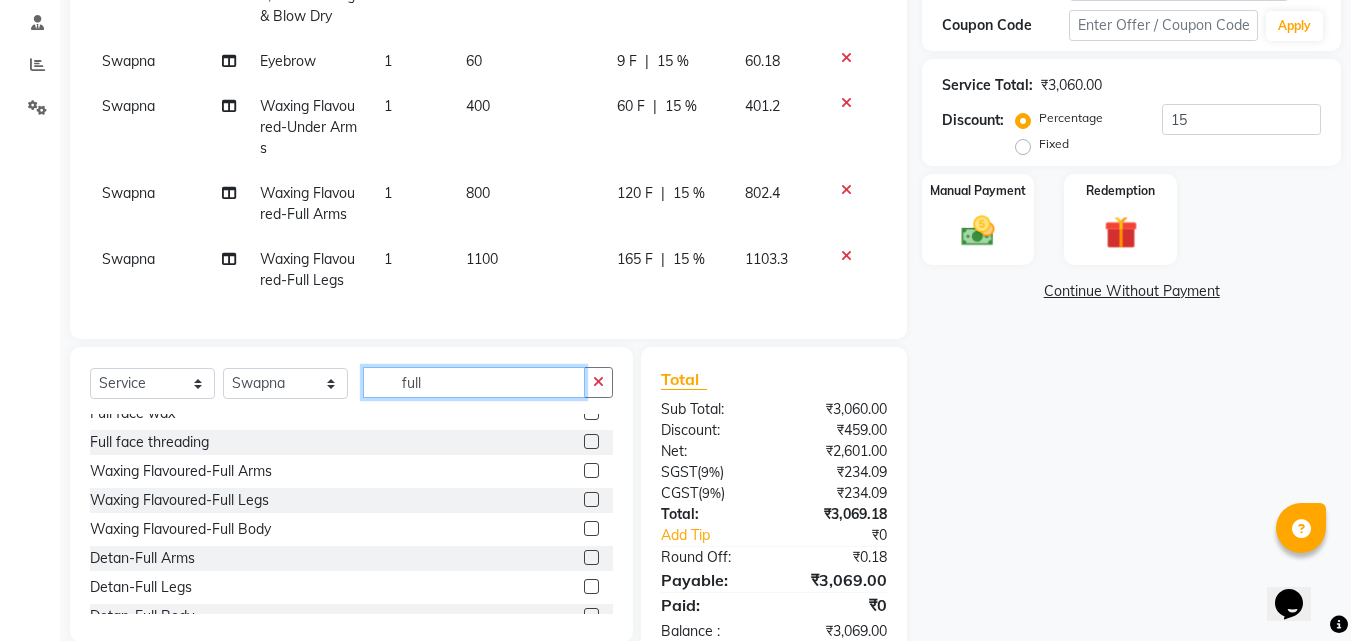 click on "full" 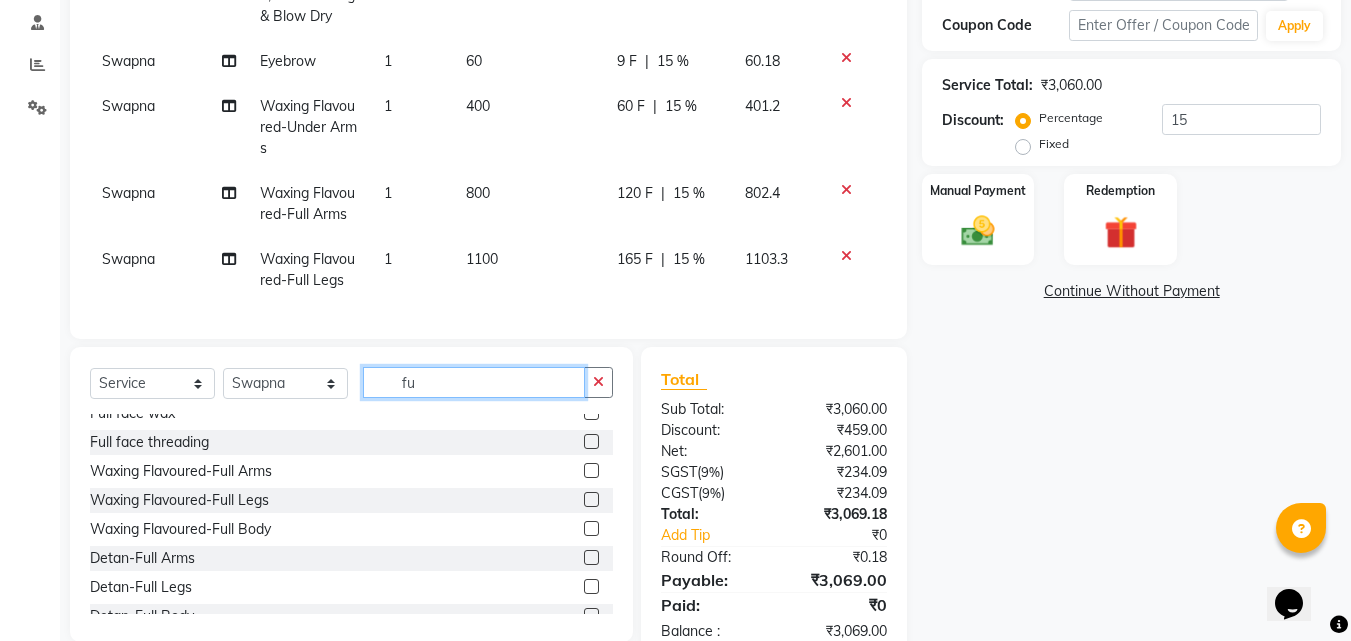 type on "f" 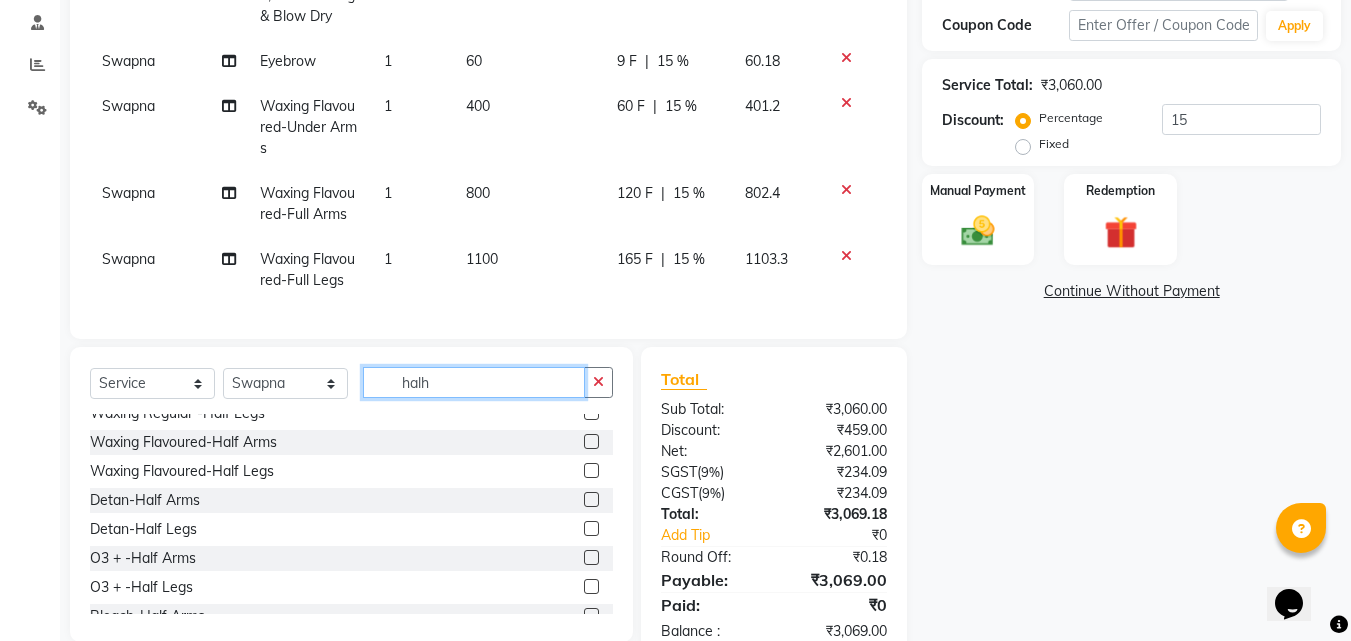 scroll, scrollTop: 0, scrollLeft: 0, axis: both 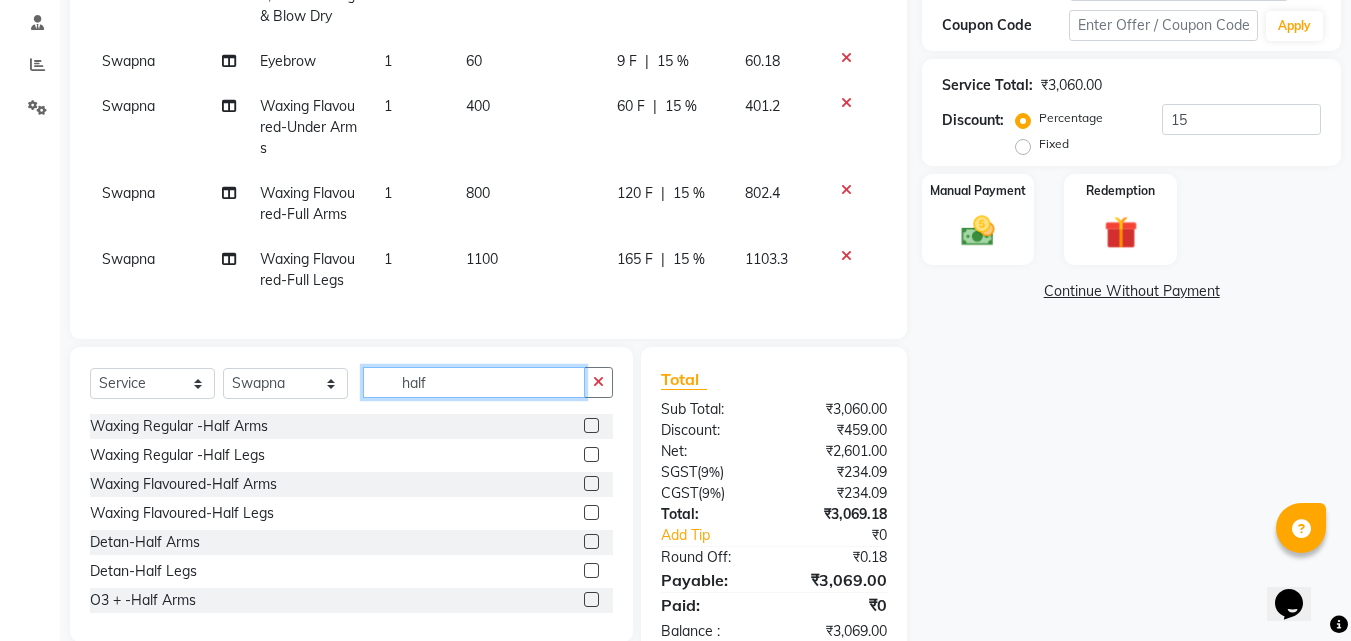 type on "half" 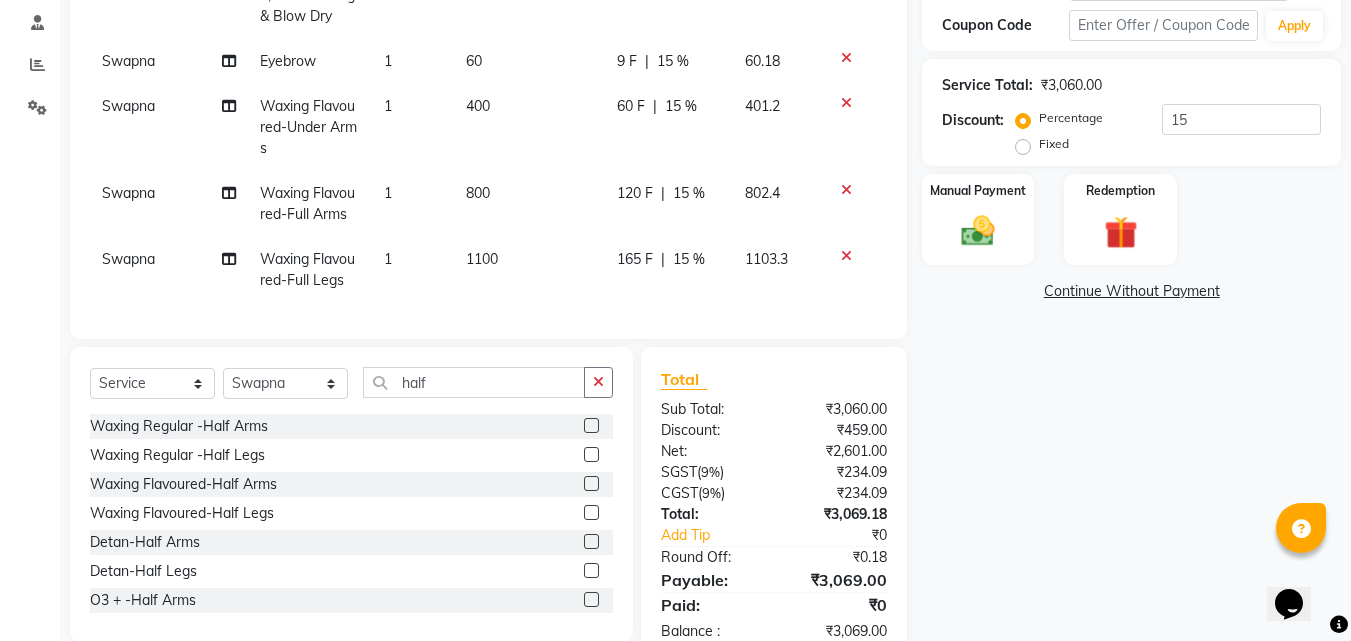 click 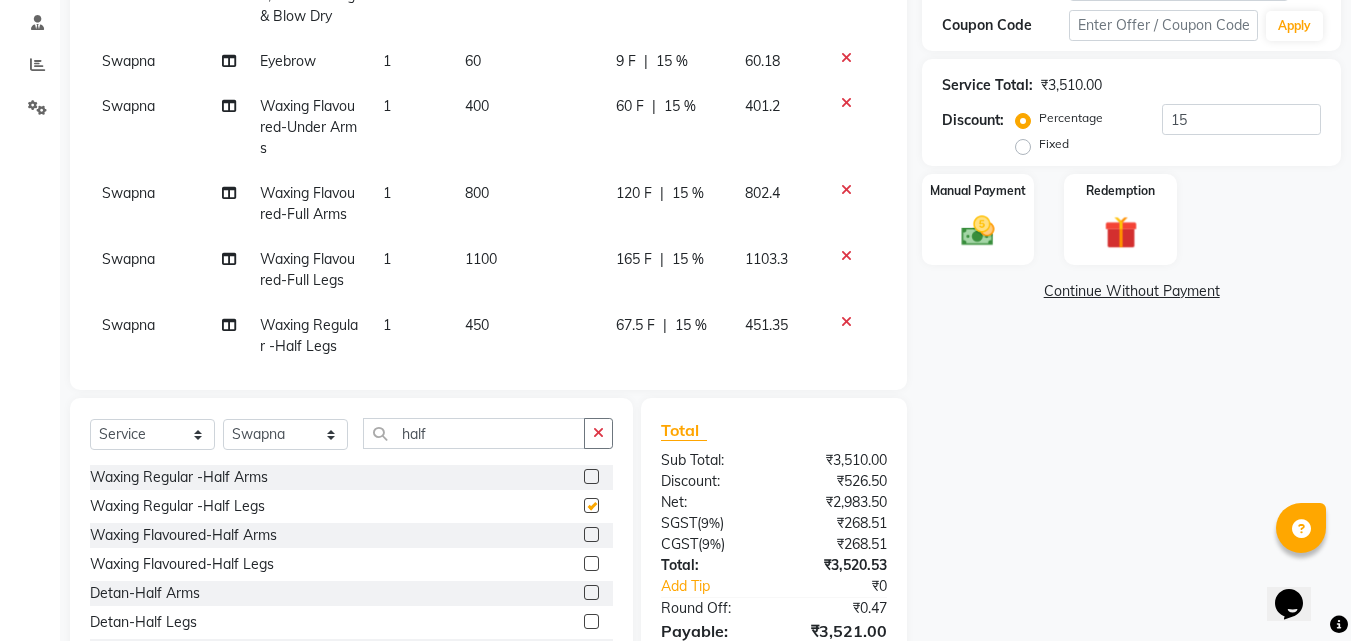 checkbox on "false" 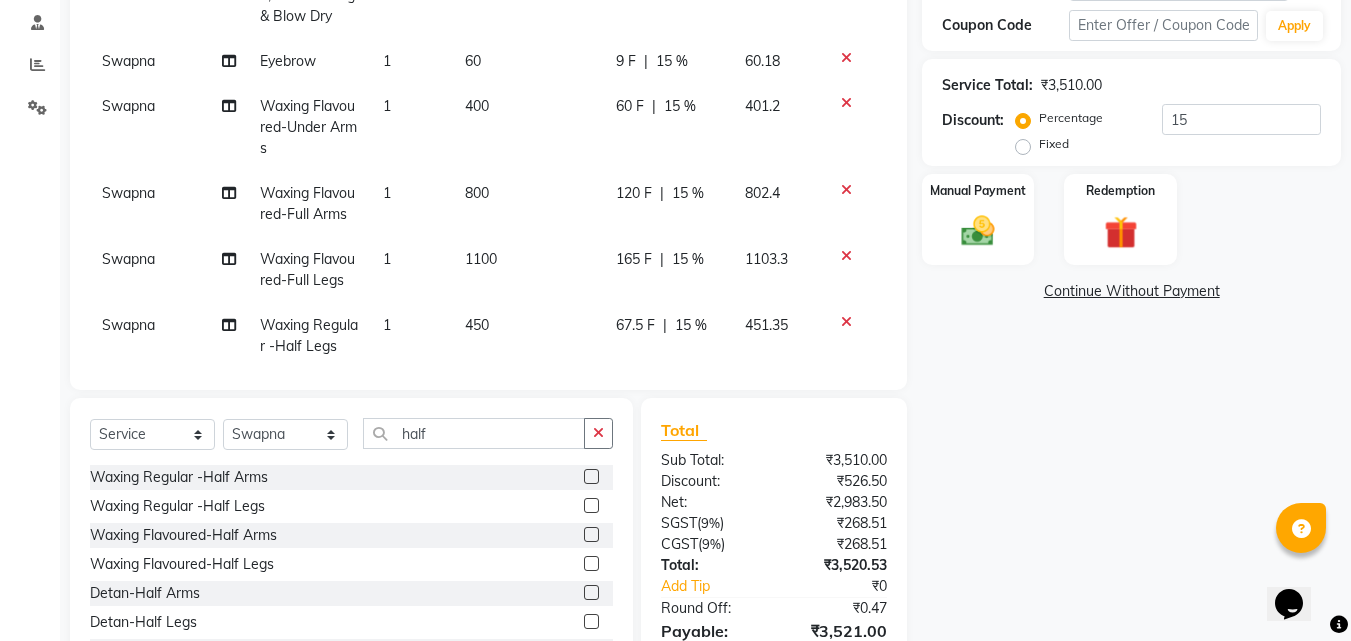 click 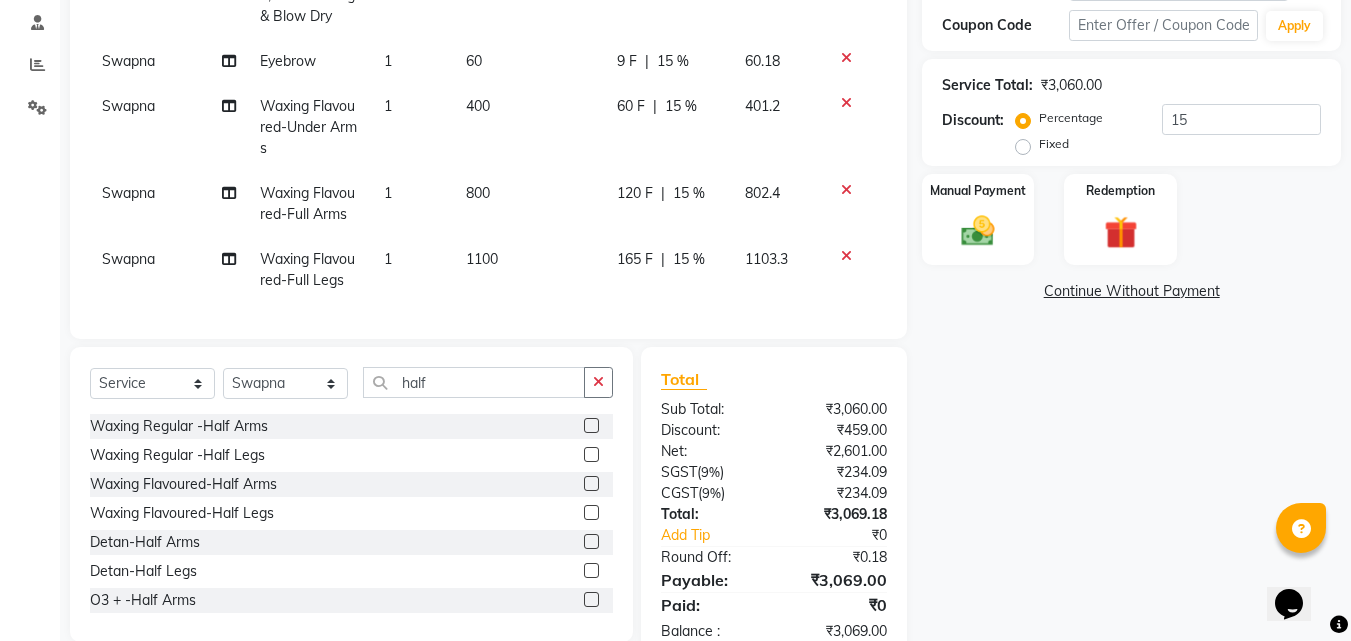 click 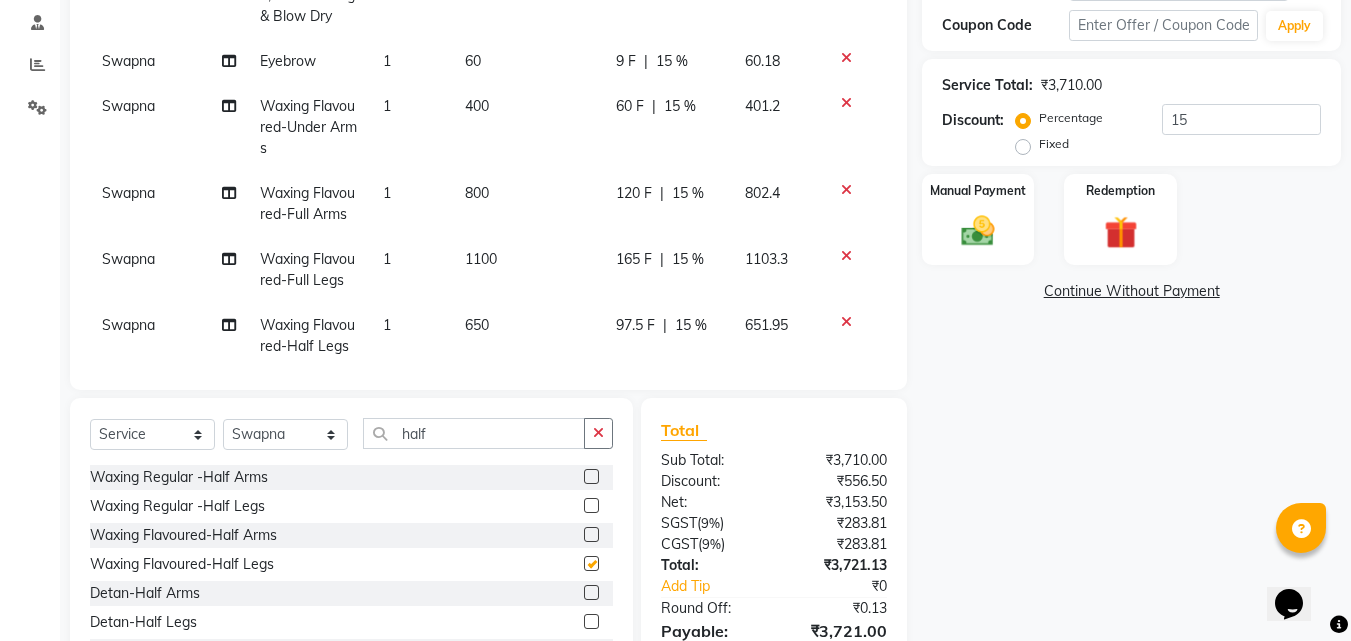 checkbox on "false" 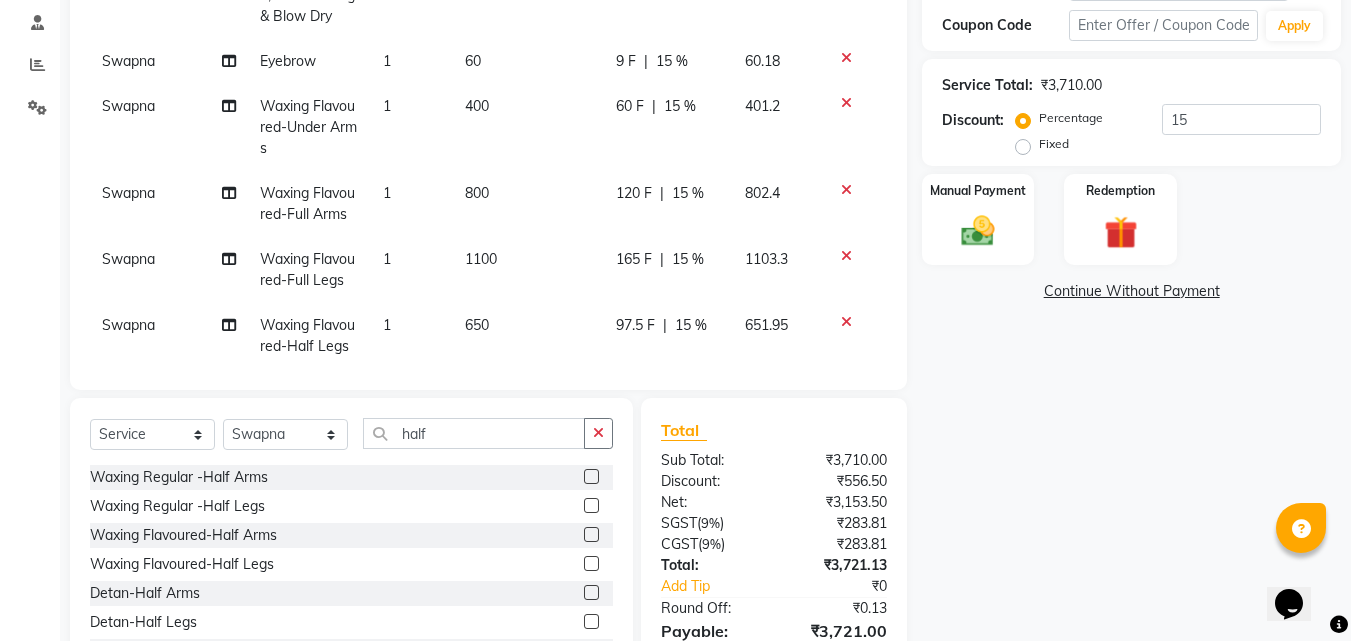 click 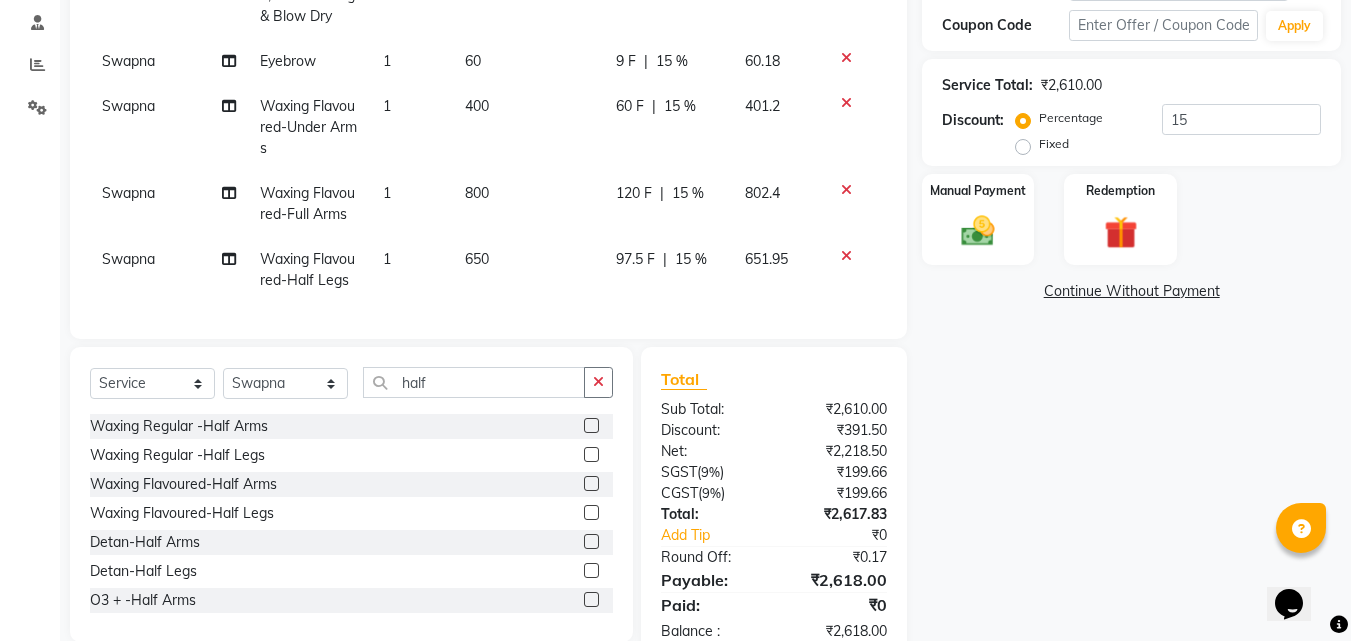 scroll, scrollTop: 278, scrollLeft: 0, axis: vertical 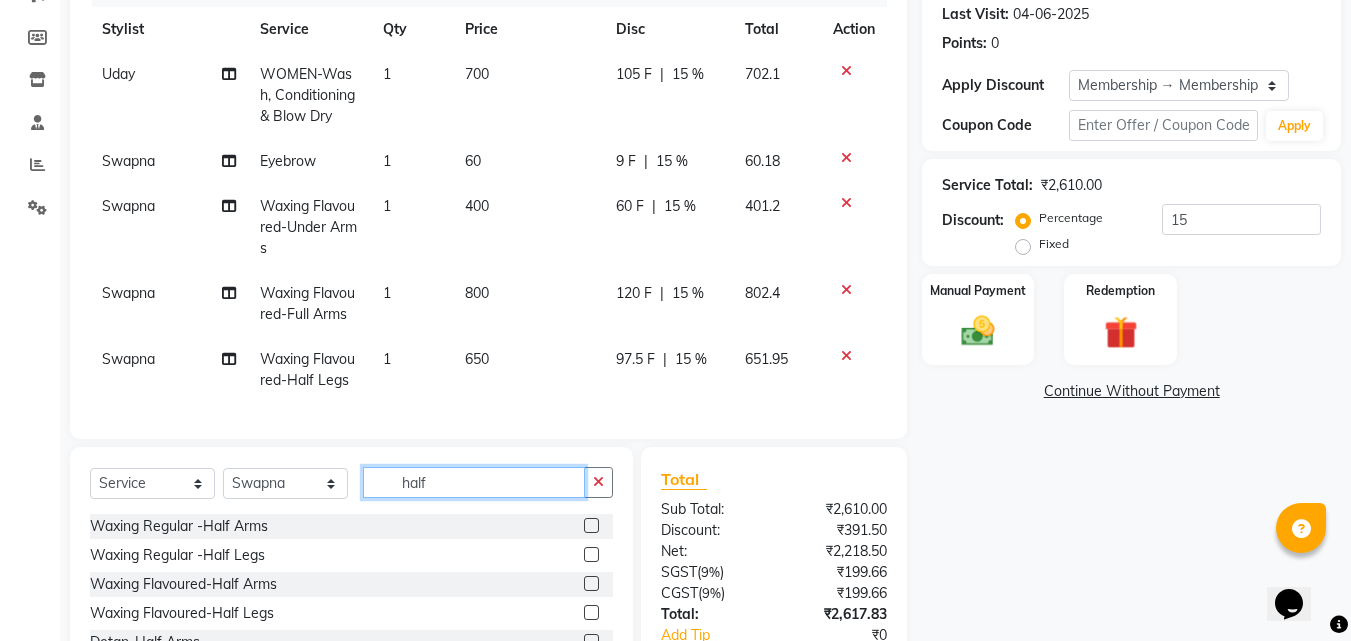 click on "half" 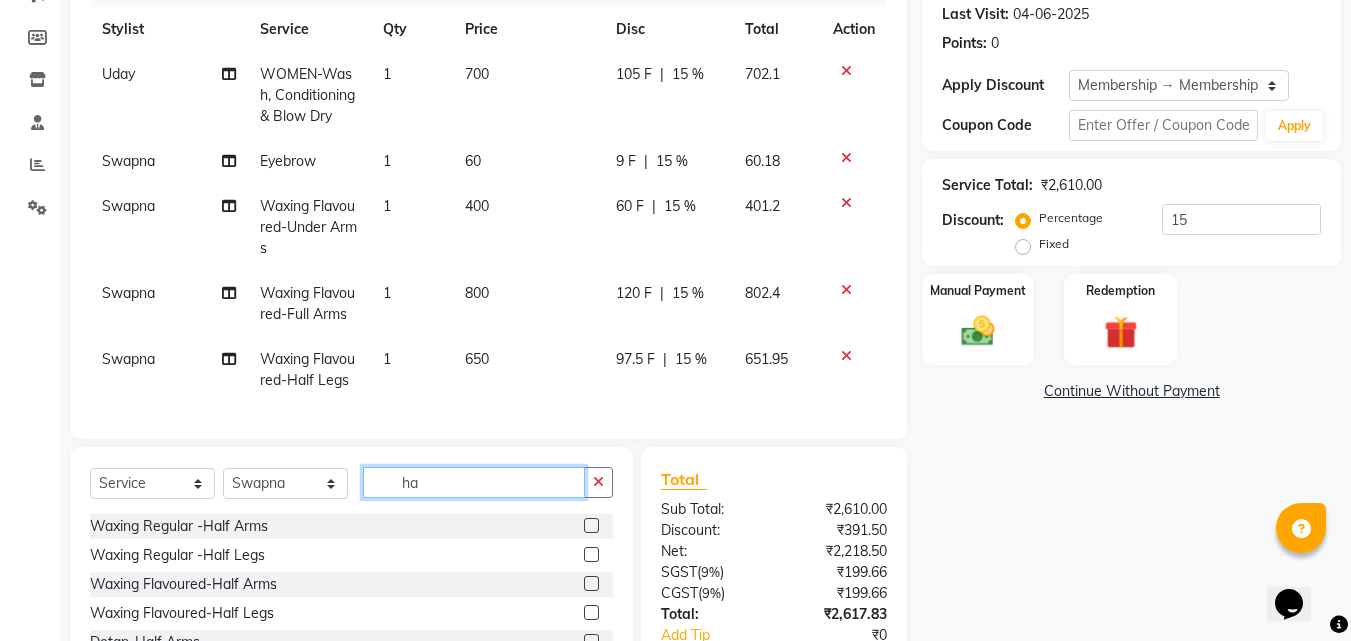 type on "h" 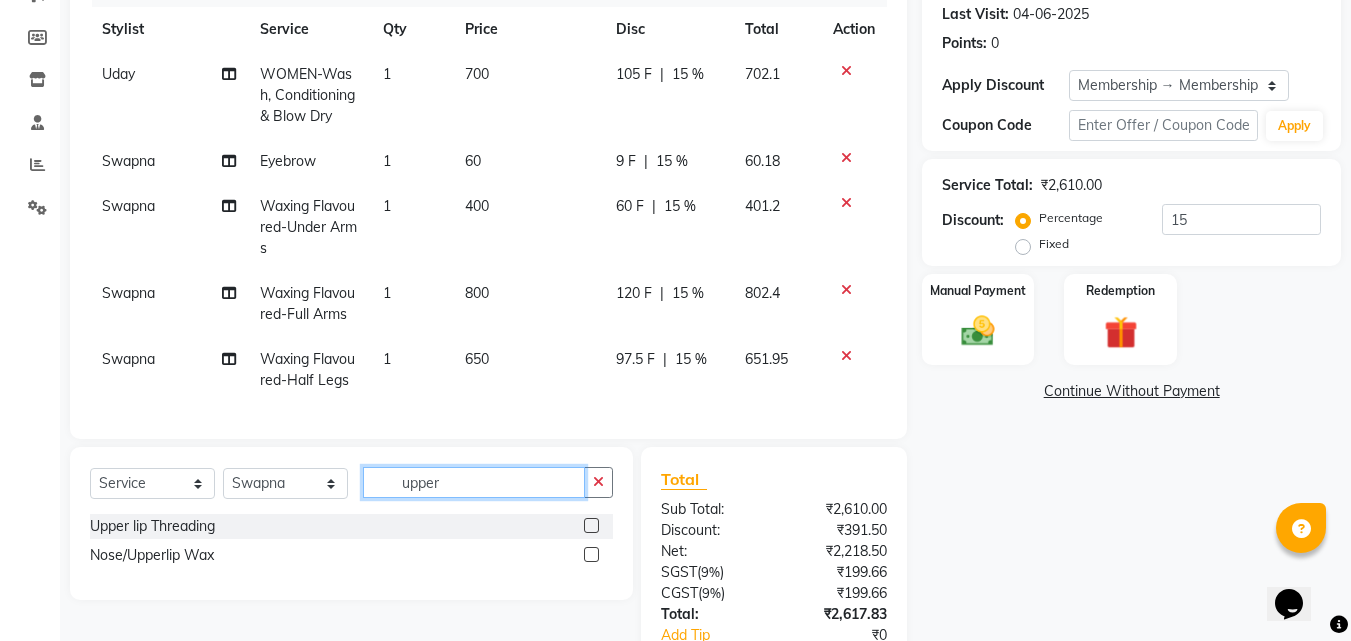 type on "upper" 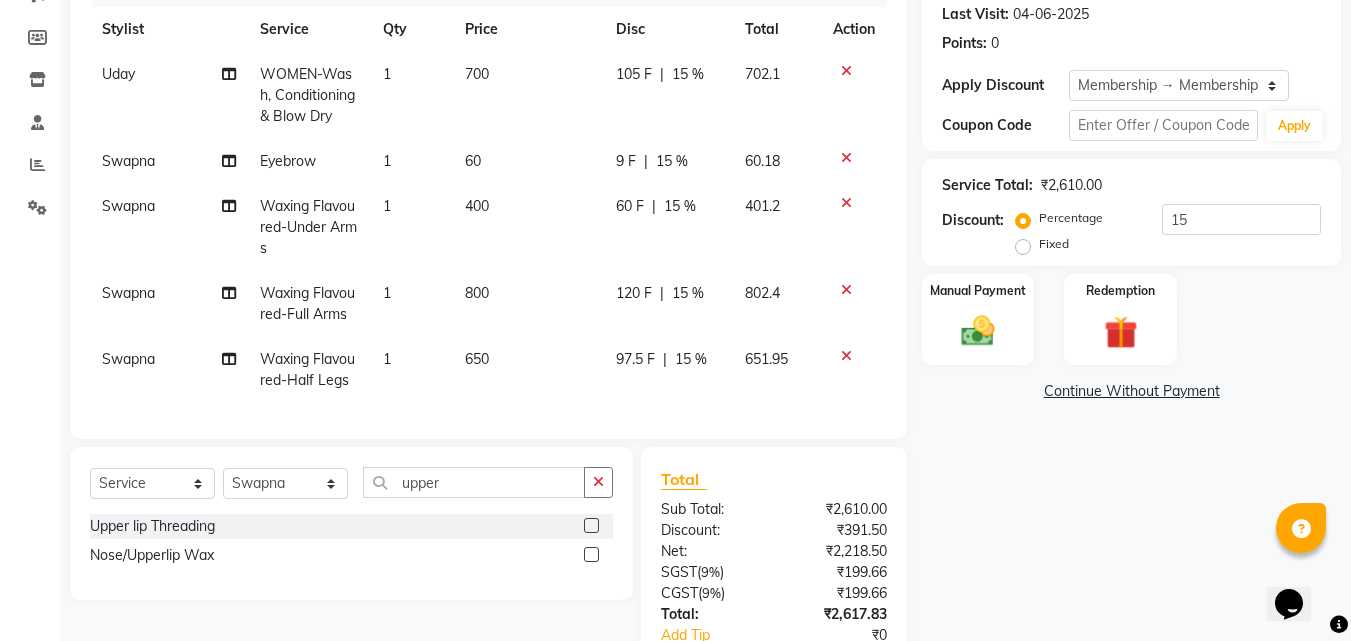 click 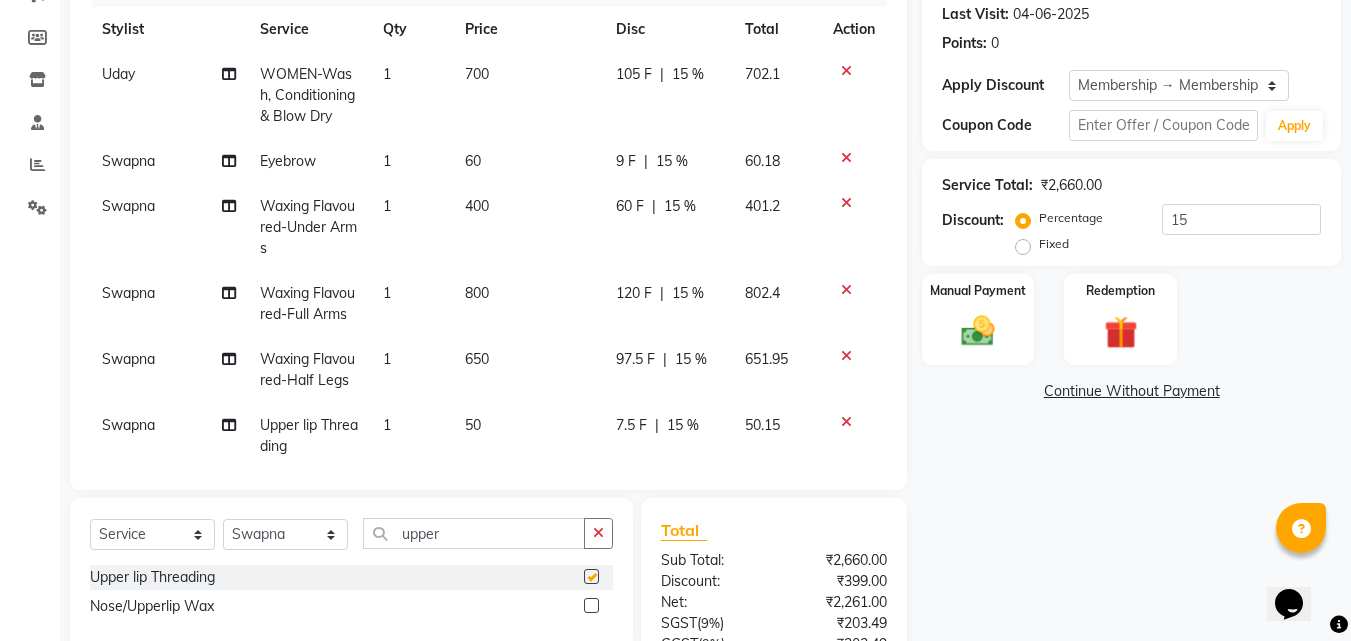 checkbox on "false" 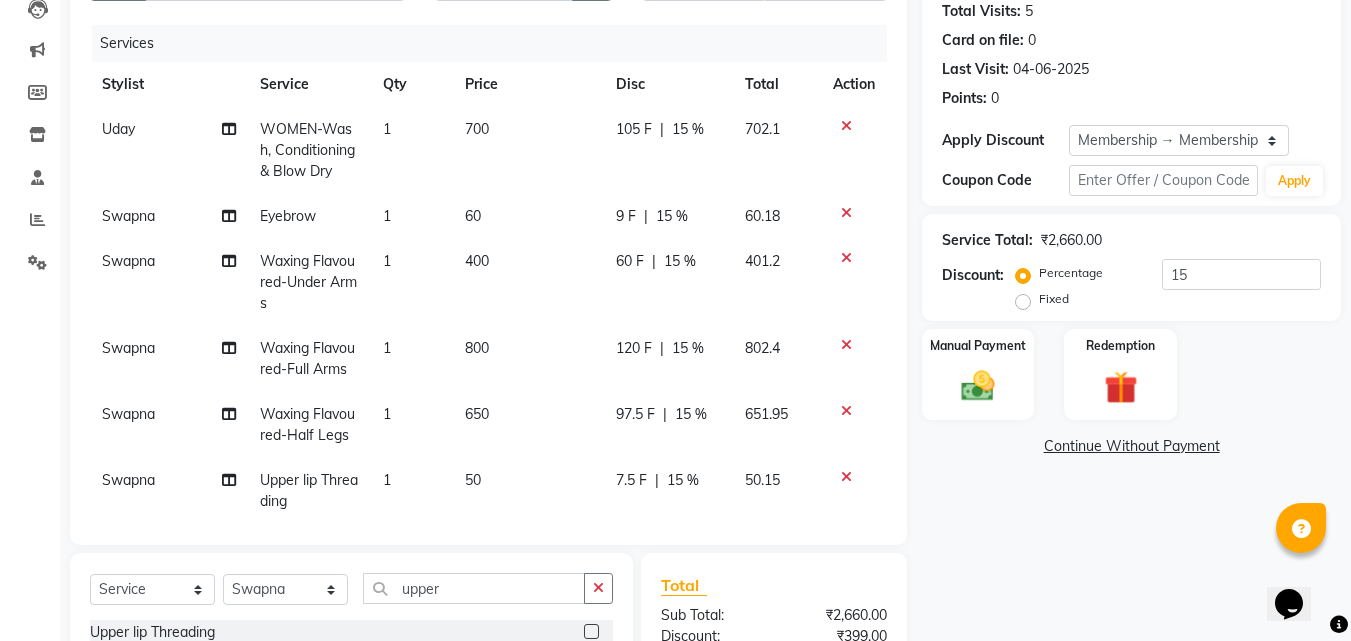 scroll, scrollTop: 178, scrollLeft: 0, axis: vertical 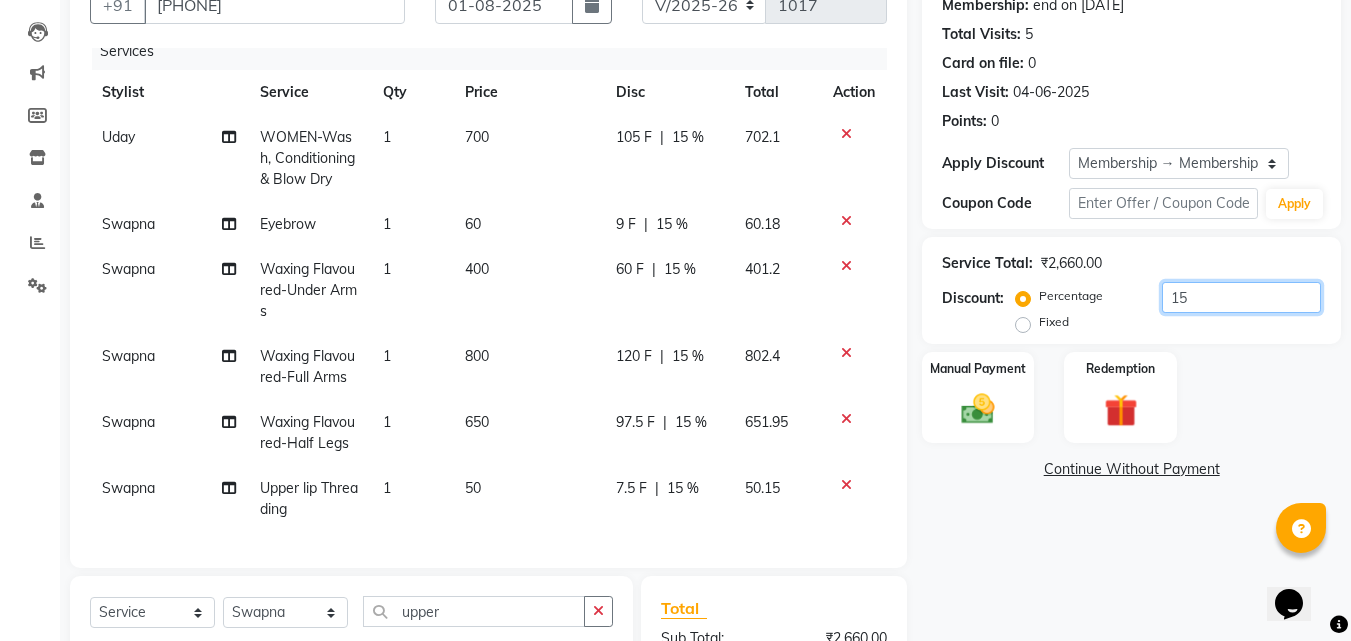 click on "15" 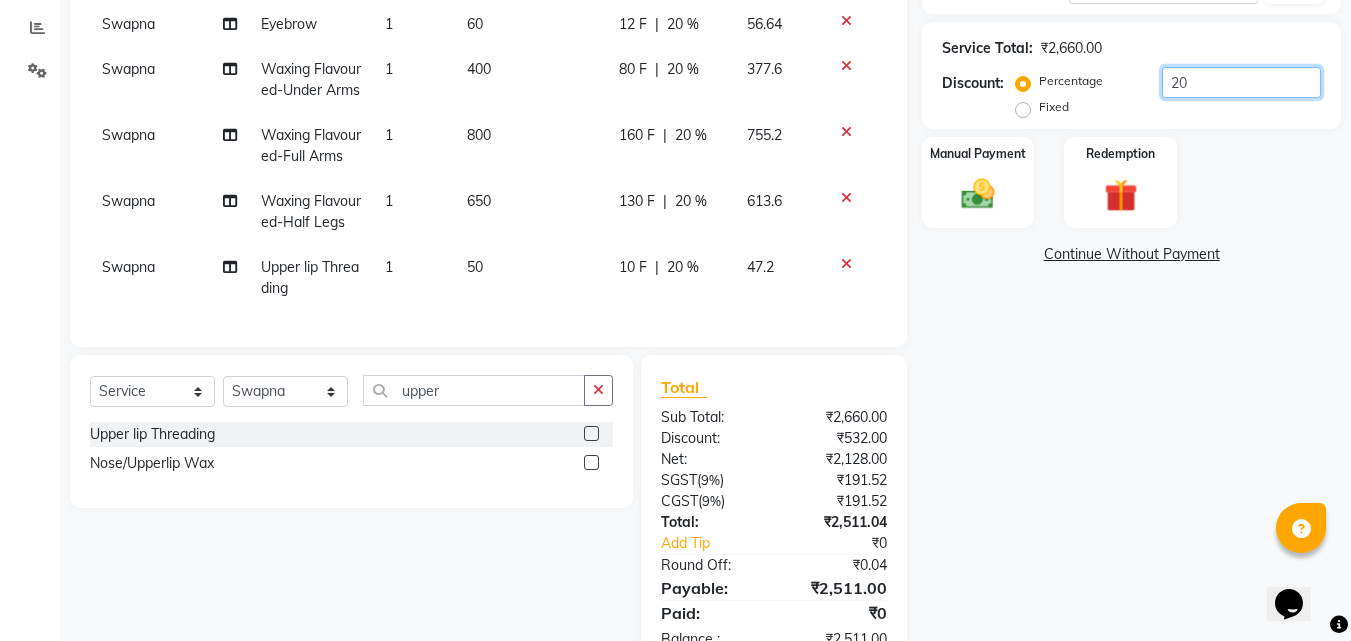scroll, scrollTop: 380, scrollLeft: 0, axis: vertical 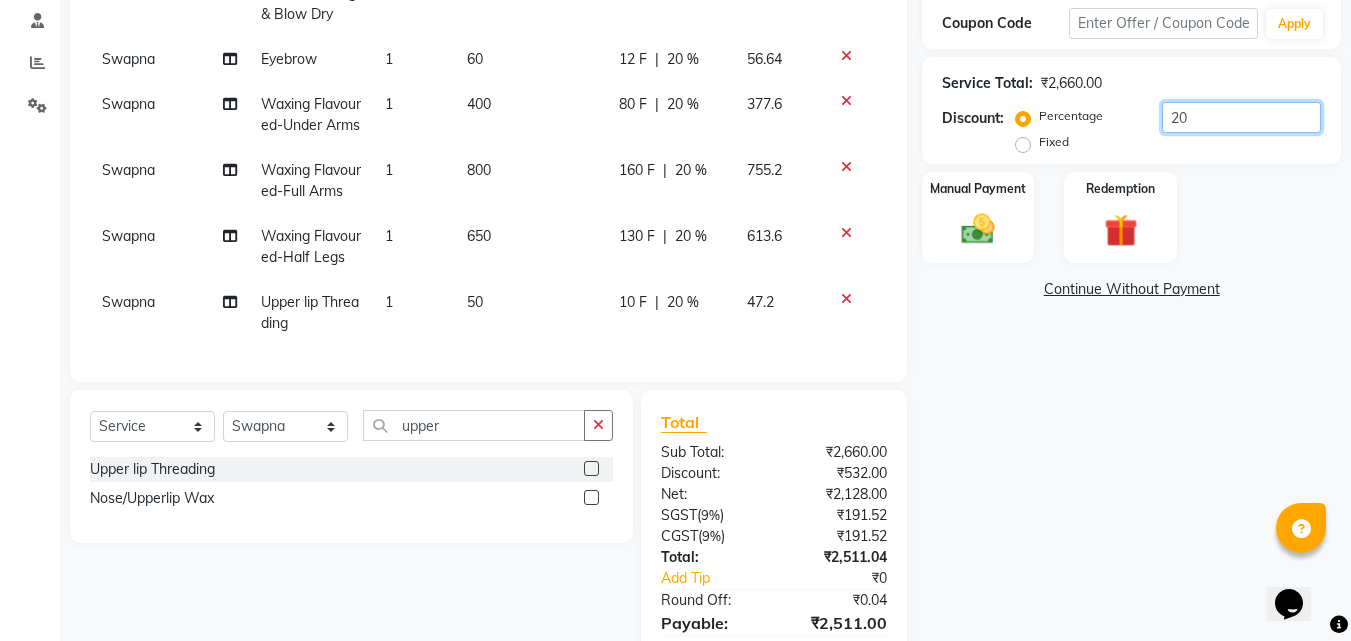 click on "20" 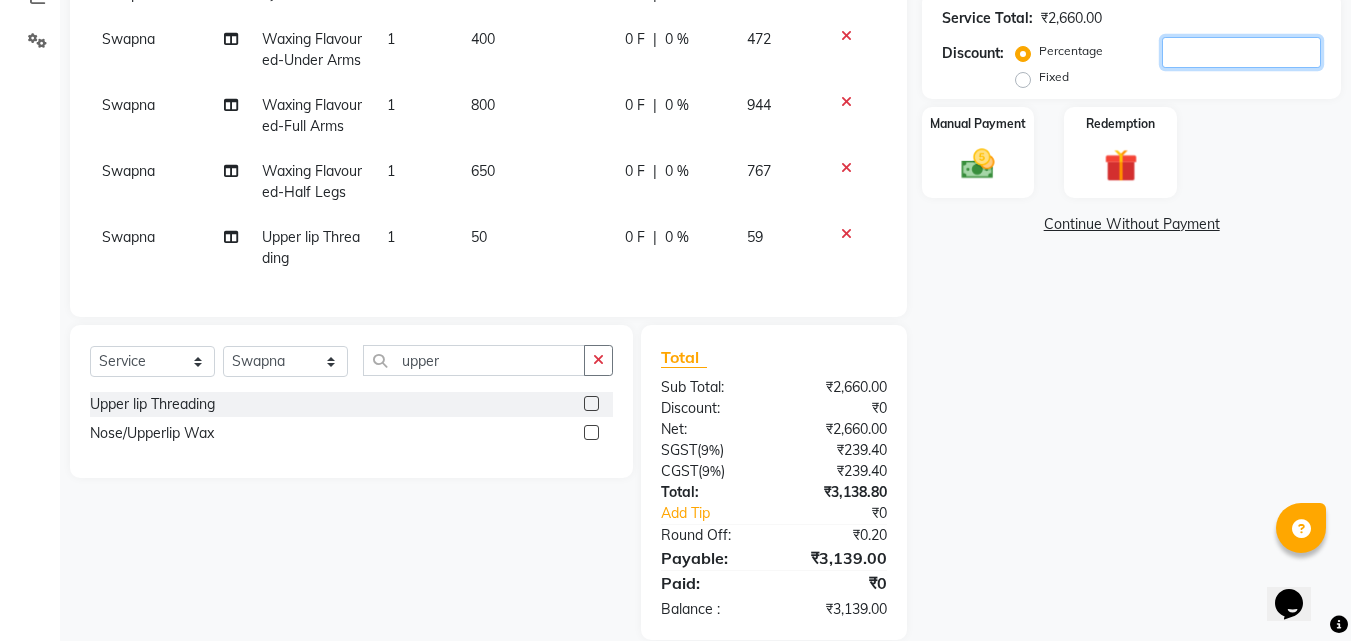 scroll, scrollTop: 480, scrollLeft: 0, axis: vertical 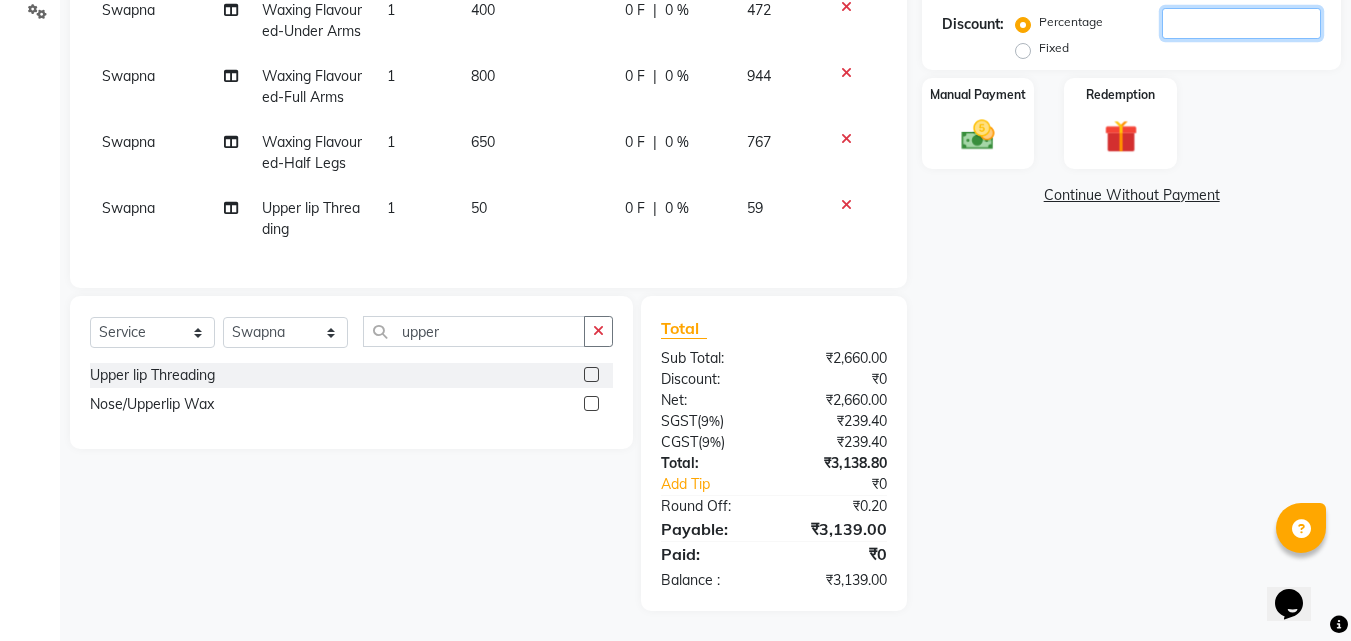 click 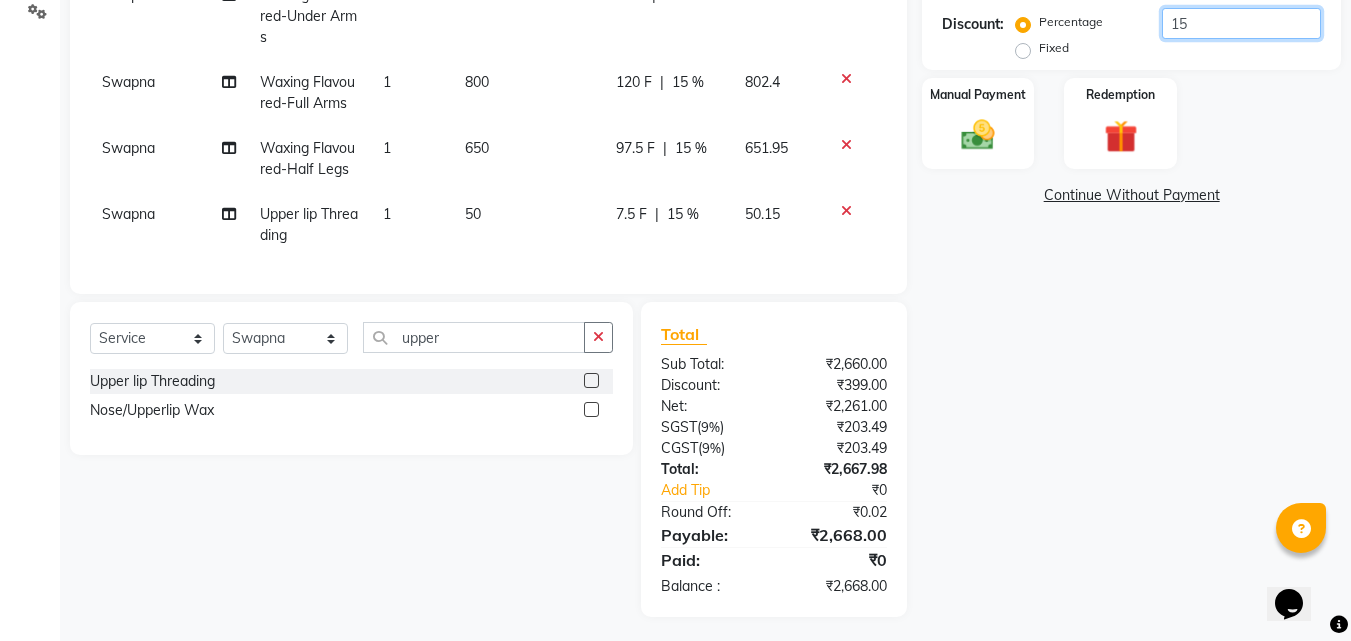 scroll, scrollTop: 480, scrollLeft: 0, axis: vertical 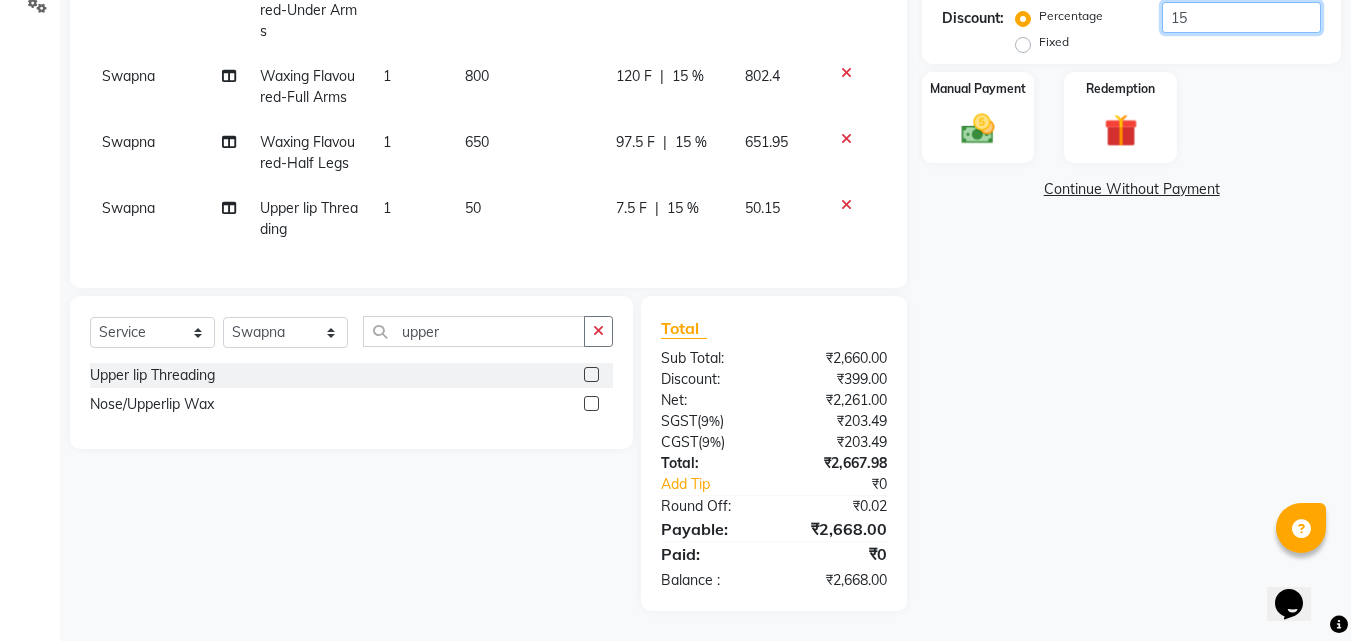 type on "1" 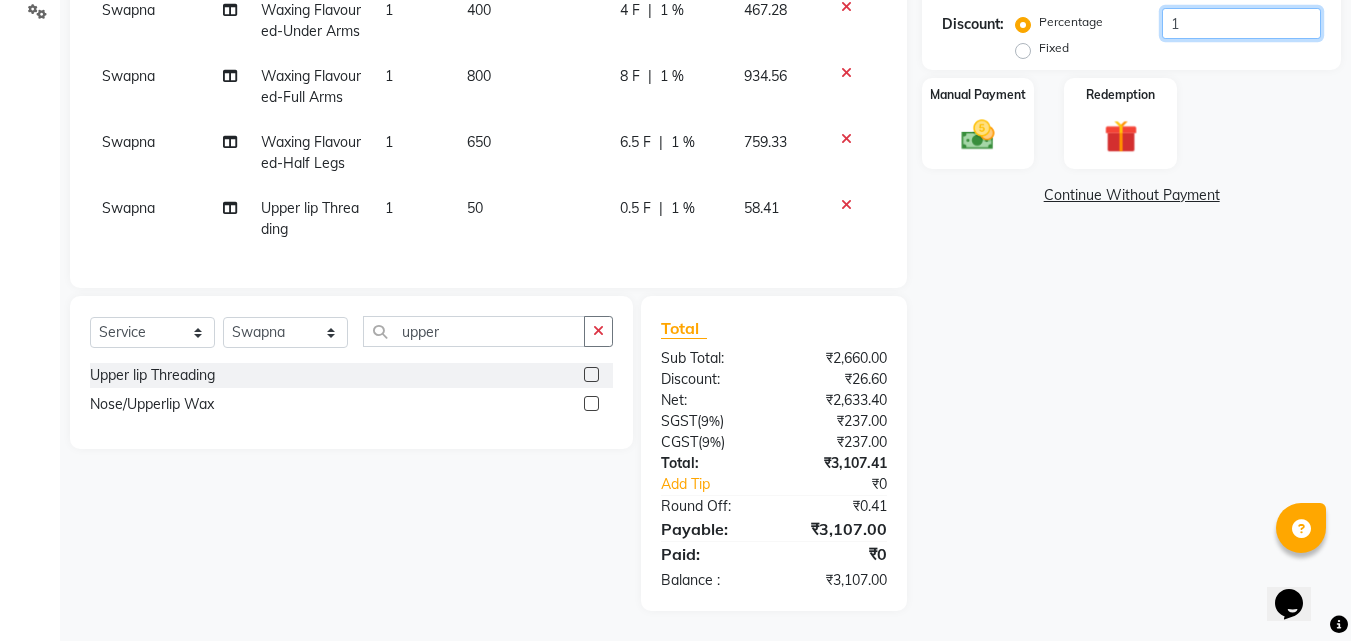 type on "15" 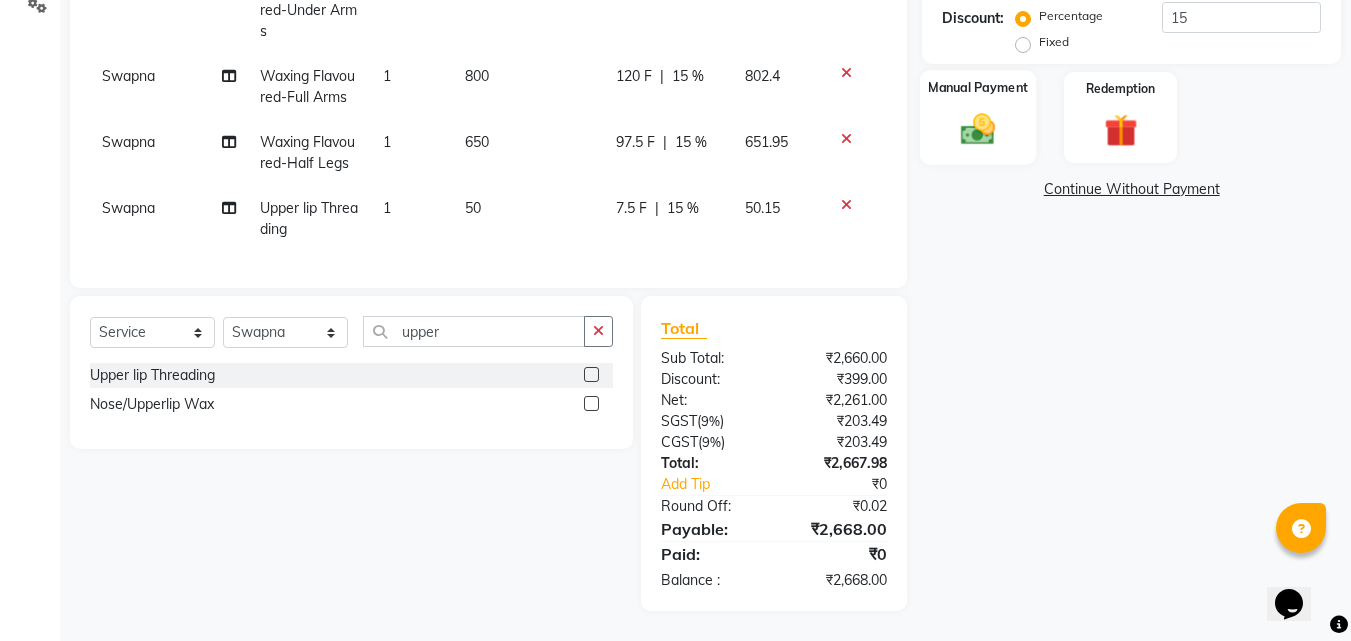 click 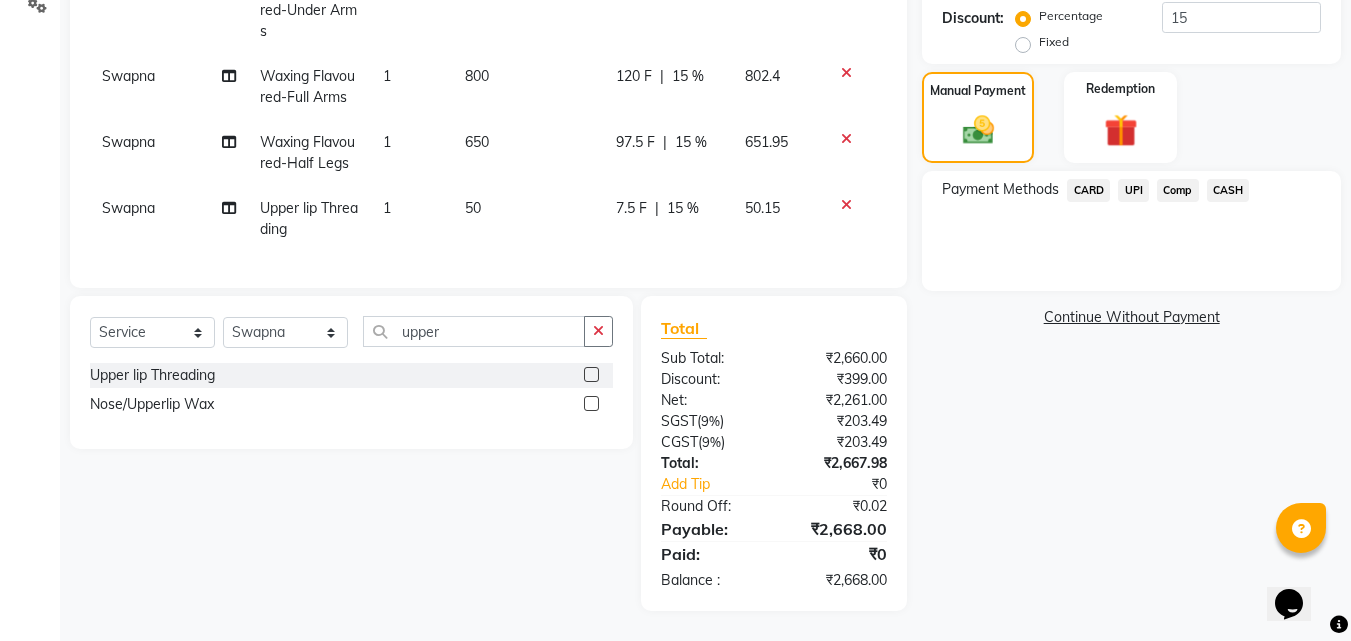 click on "UPI" 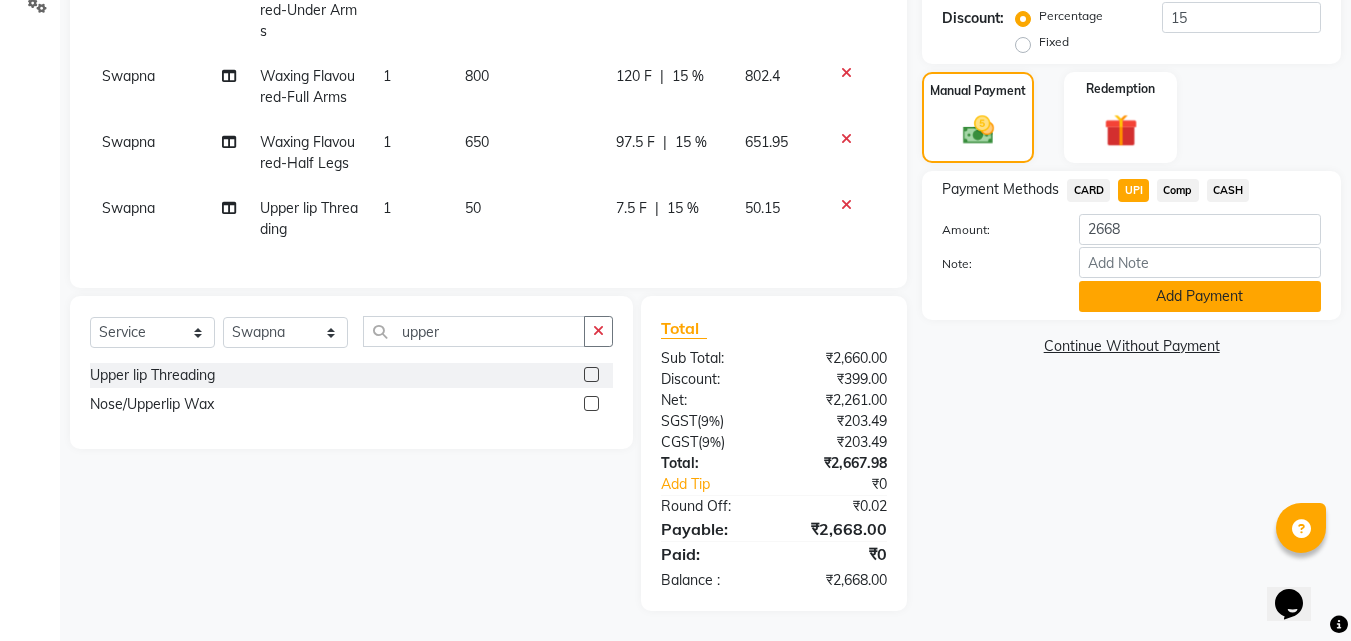 click on "Add Payment" 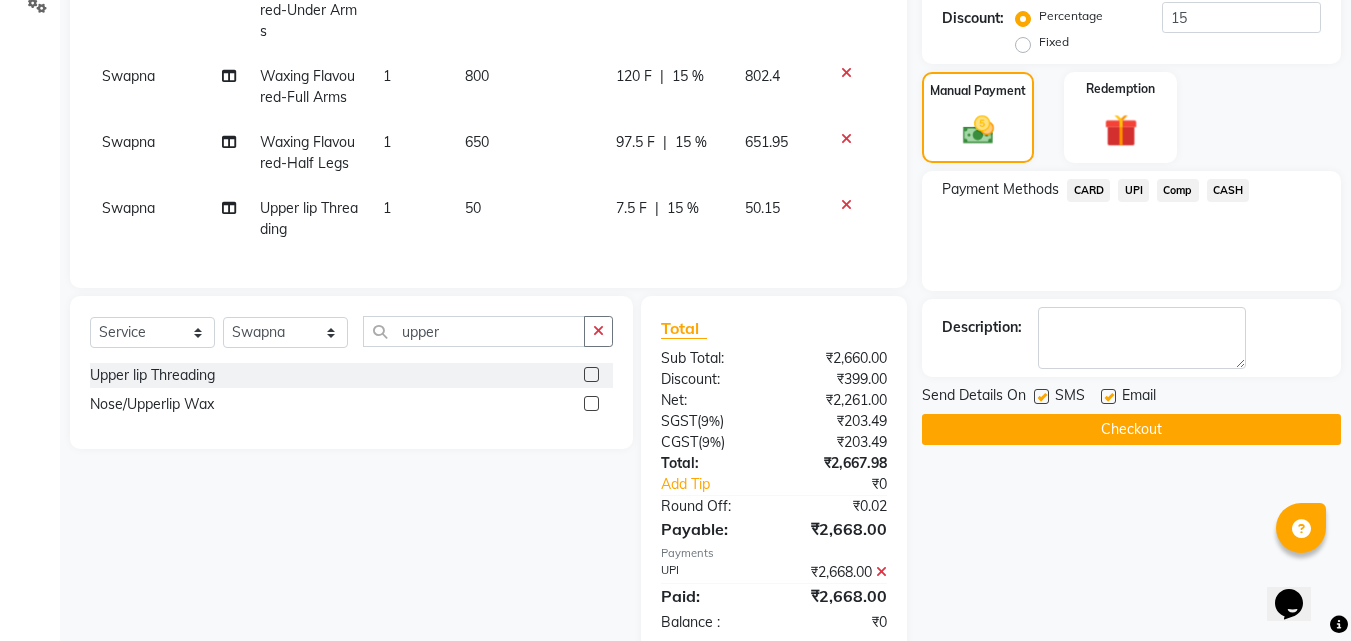 scroll, scrollTop: 522, scrollLeft: 0, axis: vertical 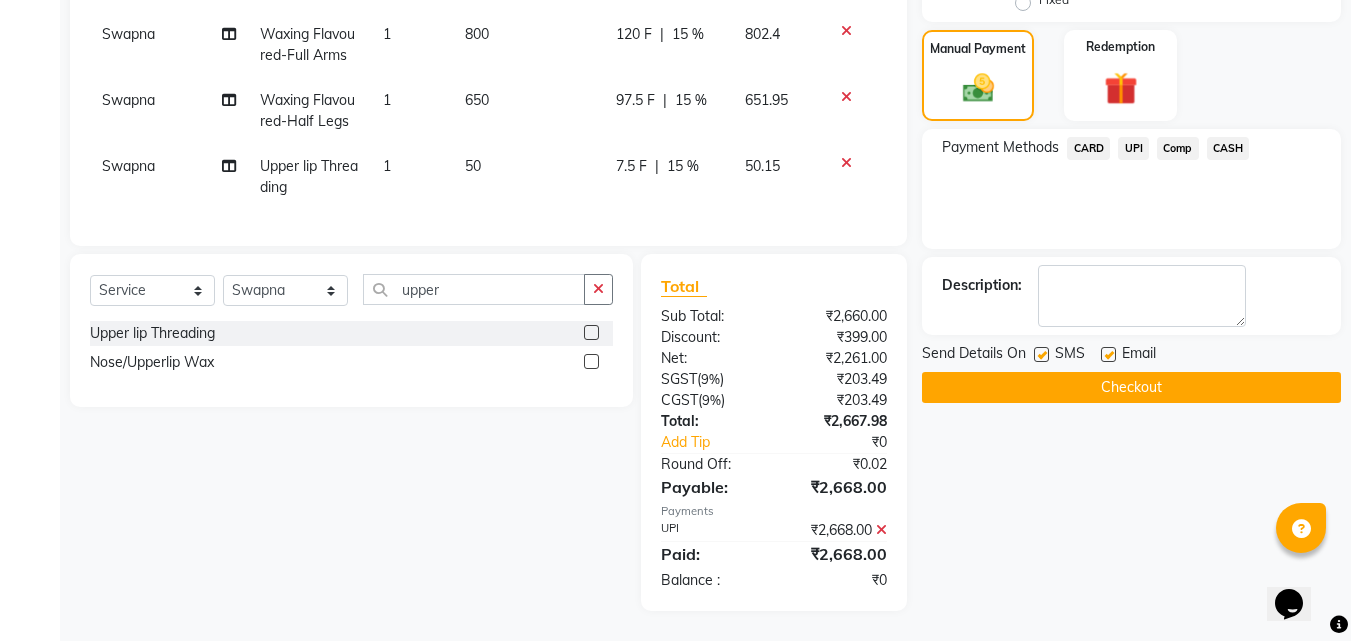 click 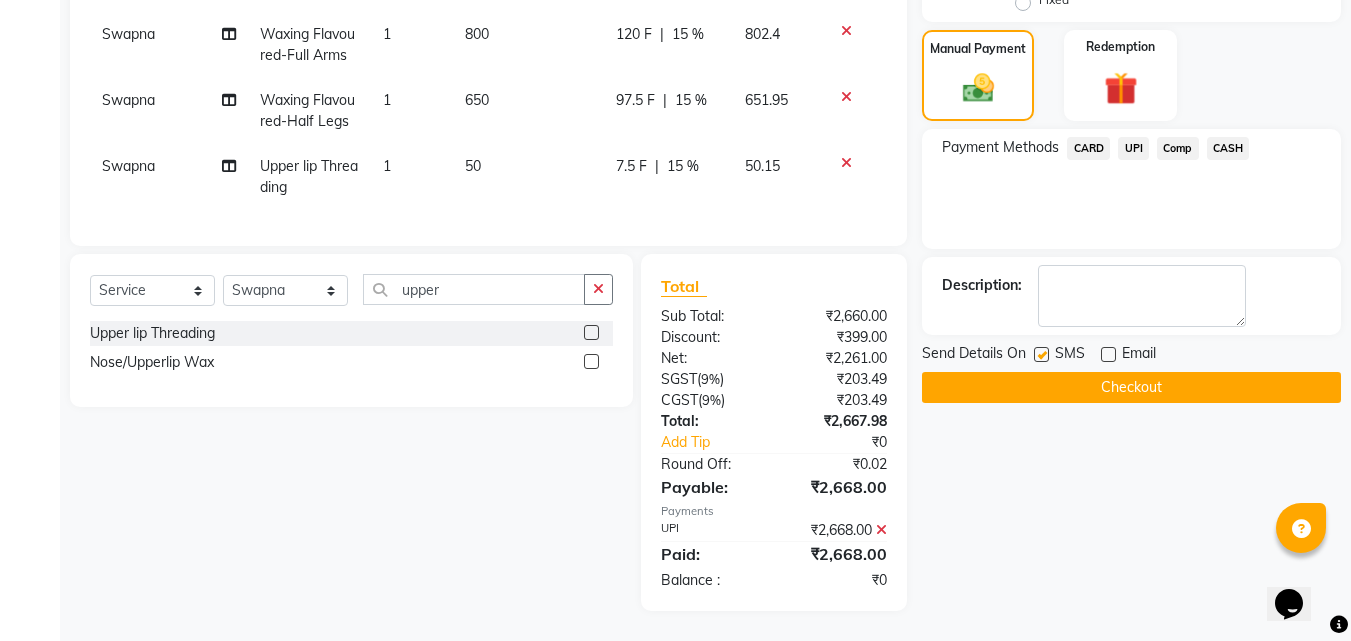 click on "Checkout" 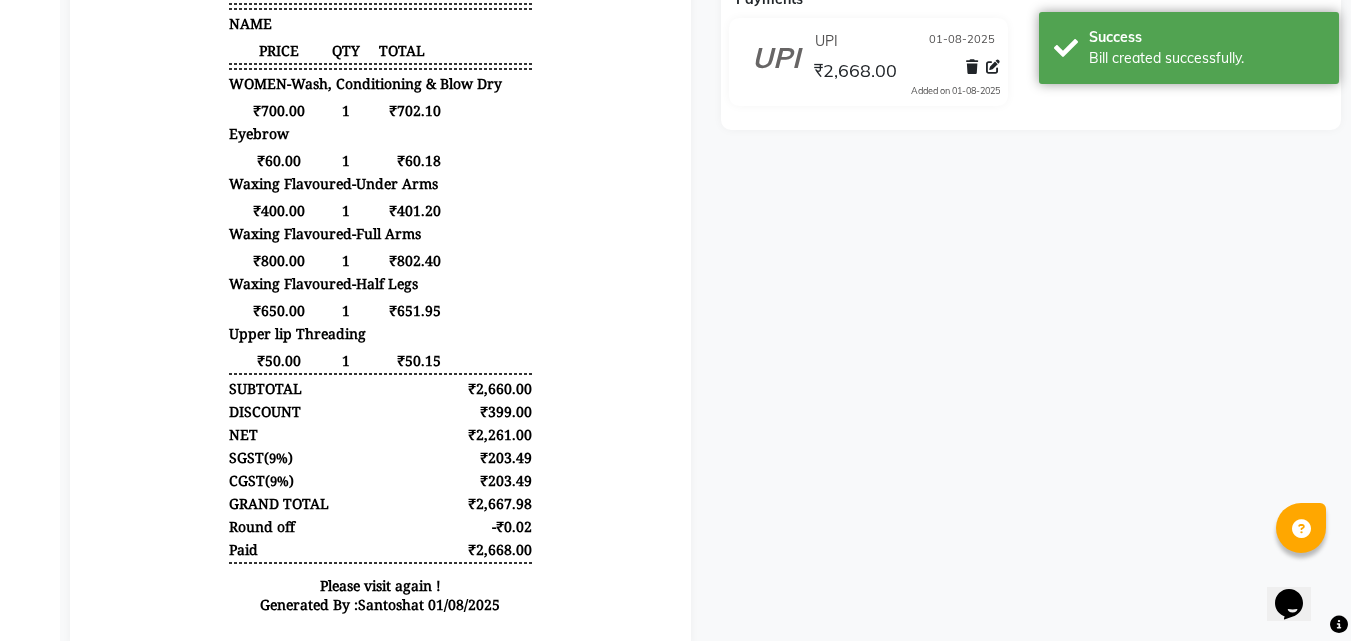 scroll, scrollTop: 575, scrollLeft: 0, axis: vertical 